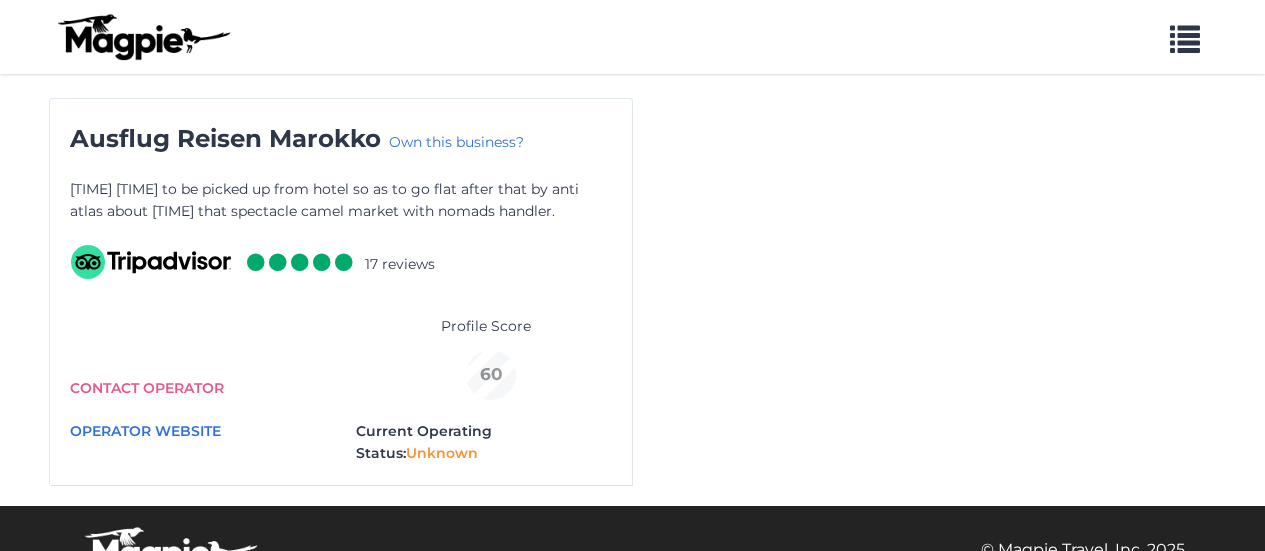 scroll, scrollTop: 37, scrollLeft: 0, axis: vertical 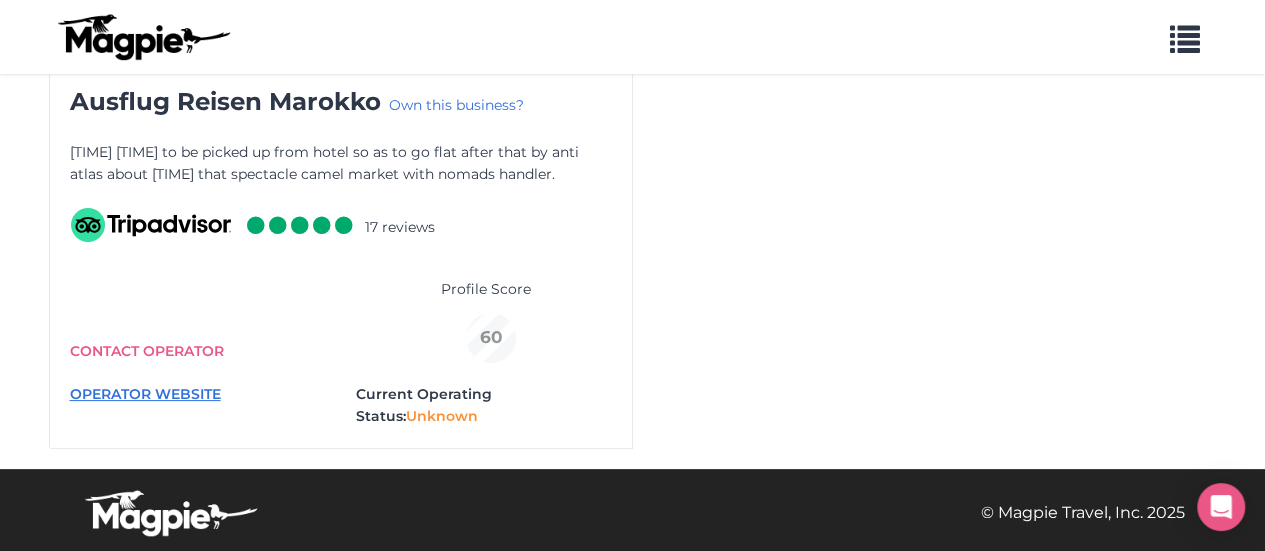 click on "OPERATOR WEBSITE" at bounding box center (145, 394) 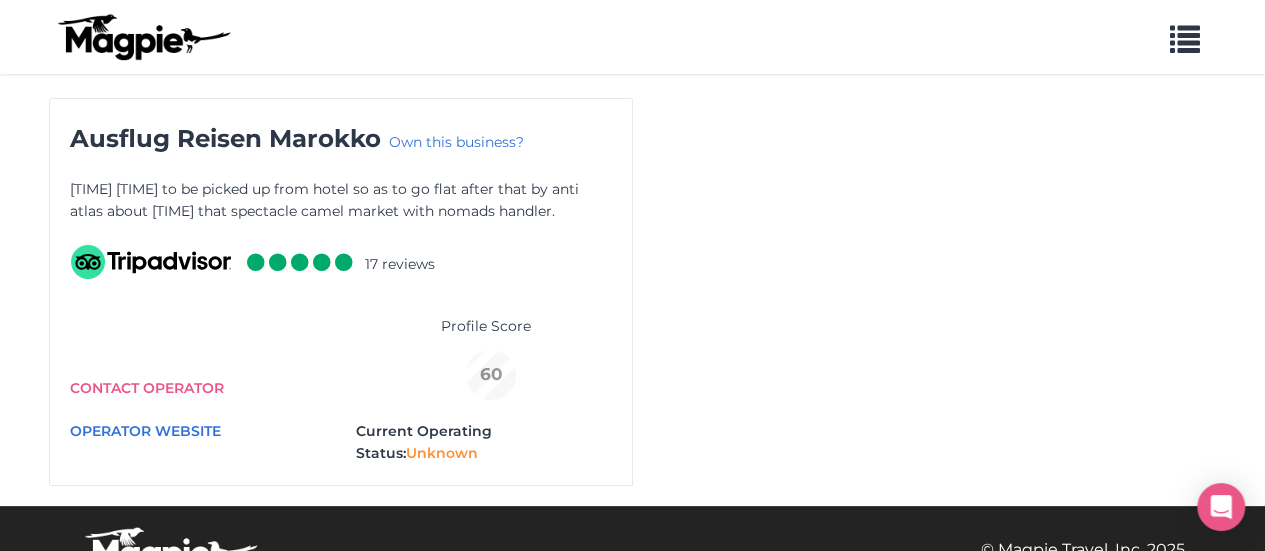scroll, scrollTop: 37, scrollLeft: 0, axis: vertical 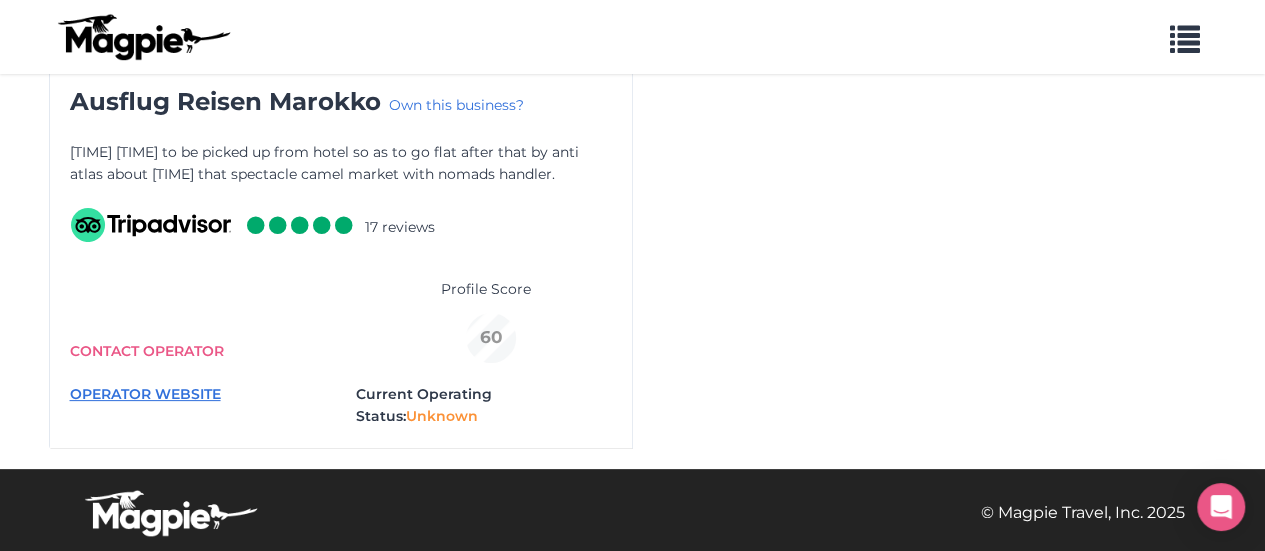 click on "OPERATOR WEBSITE" at bounding box center [145, 394] 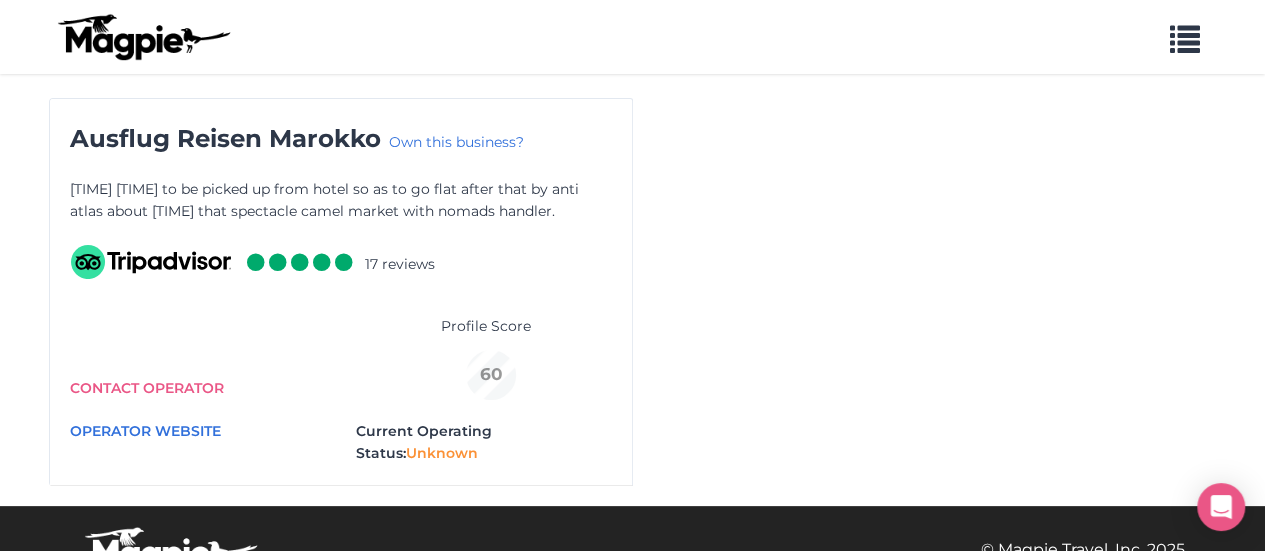 scroll, scrollTop: 37, scrollLeft: 0, axis: vertical 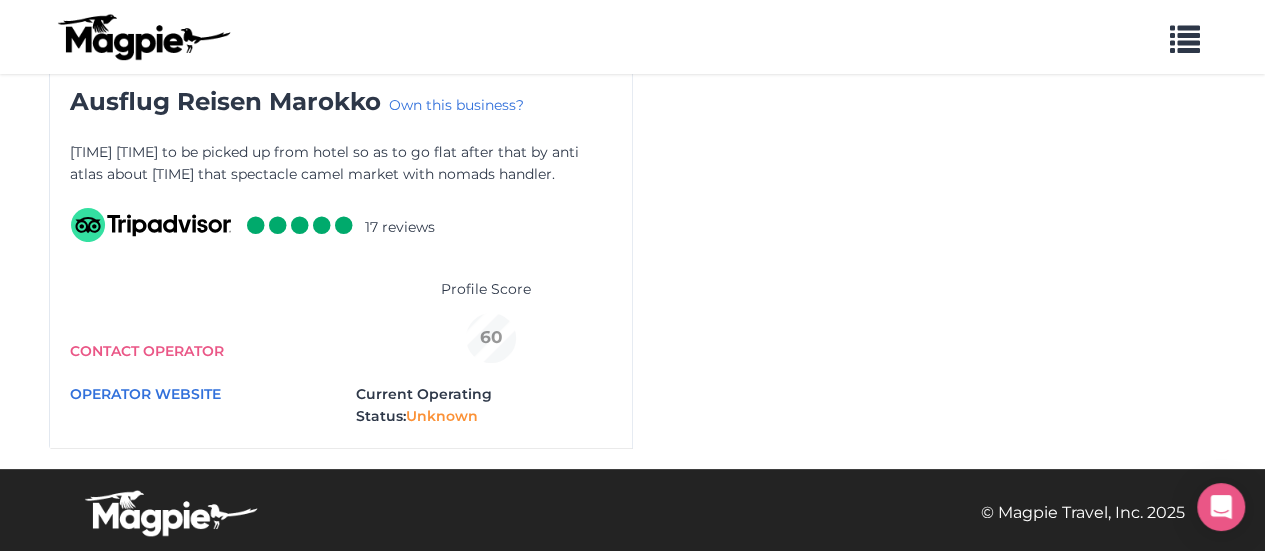 click on "60" at bounding box center (500, 324) 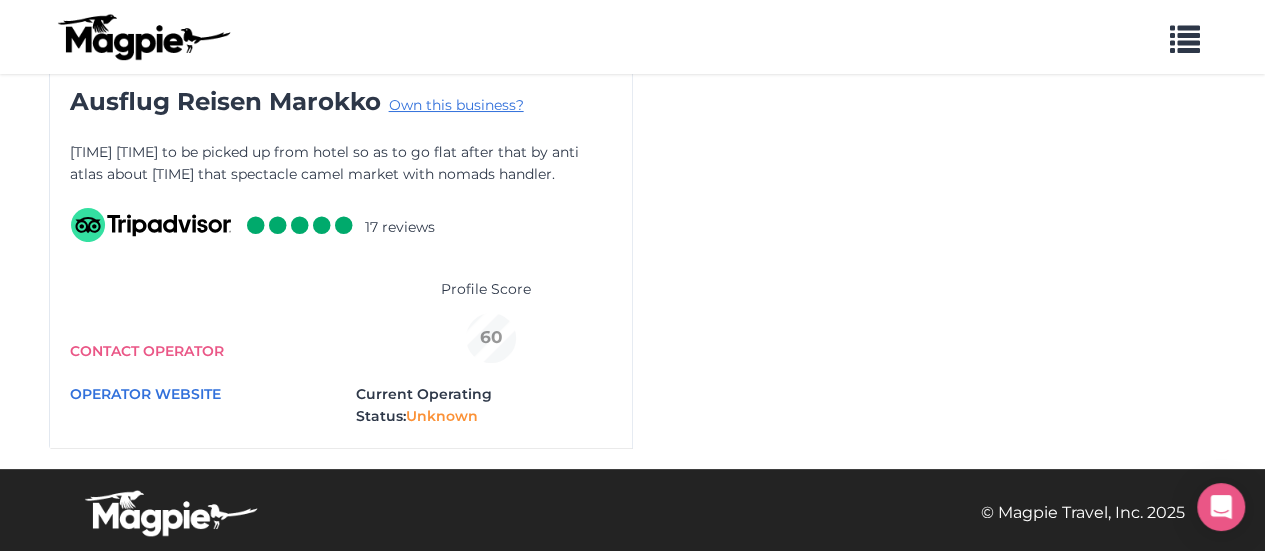 click on "Own this business?" at bounding box center [456, 105] 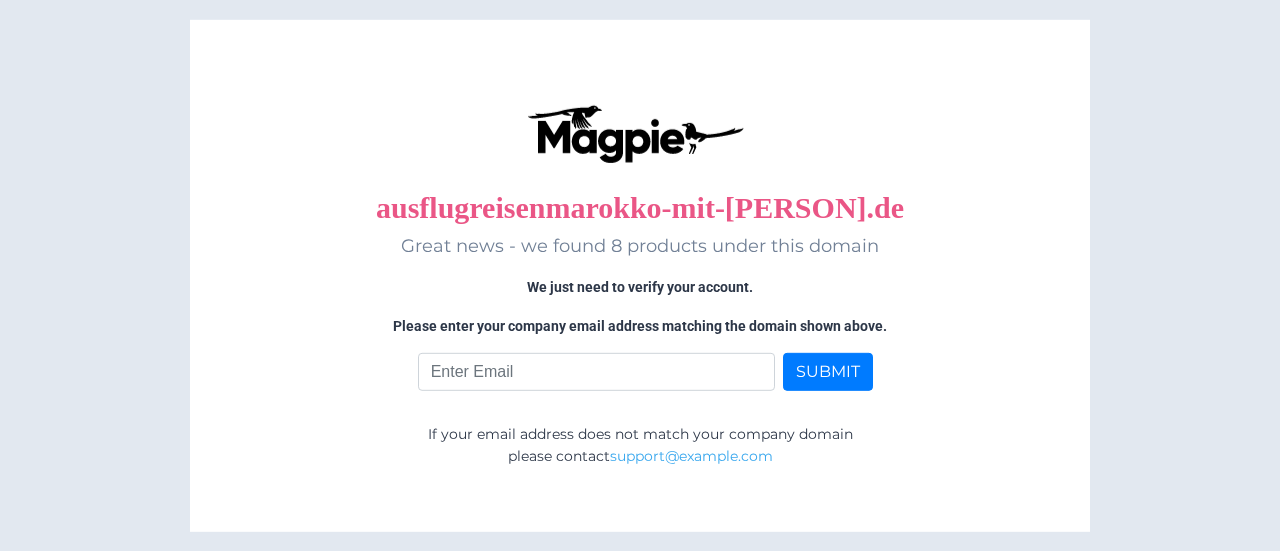 scroll, scrollTop: 0, scrollLeft: 0, axis: both 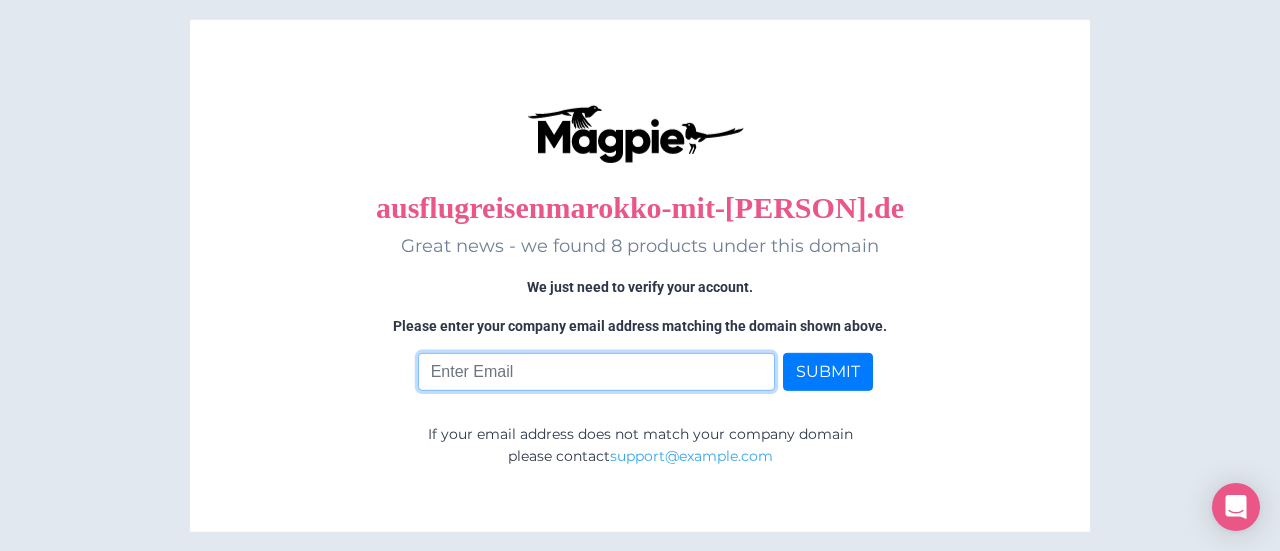 click at bounding box center [597, 372] 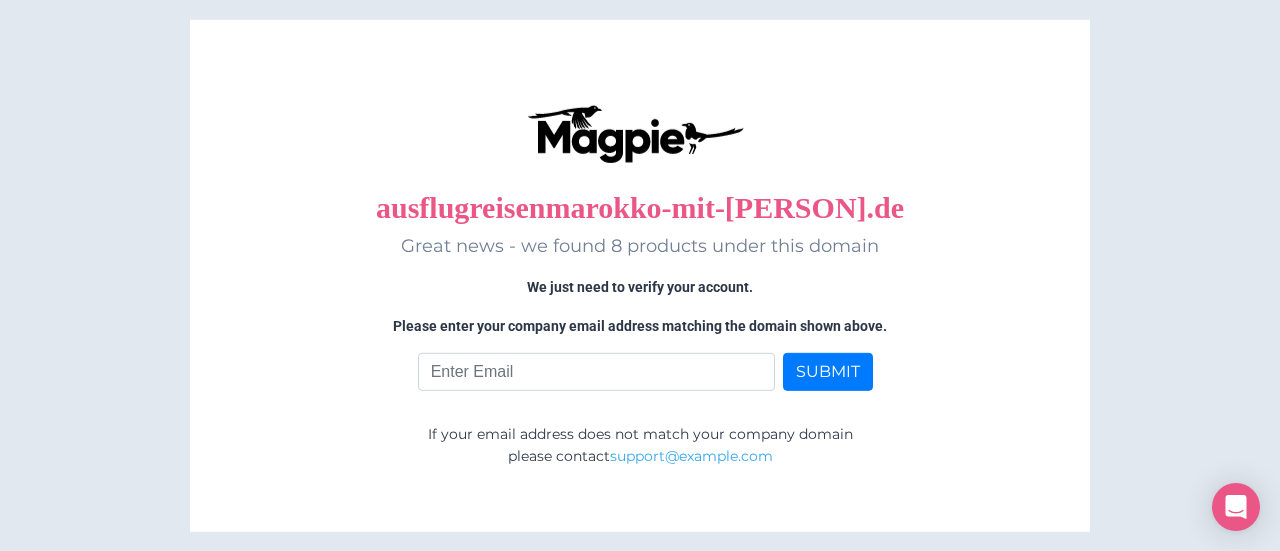click on "ausflugreisenmarokko-mit-ibrahim.de
Great news - we found 8 products under this domain
We just need to verify your account.
Please enter your company email address matching the domain shown above.
SUBMIT
If your email address does not match your company domain
please contact
support@magpie.travel" at bounding box center [640, 0] 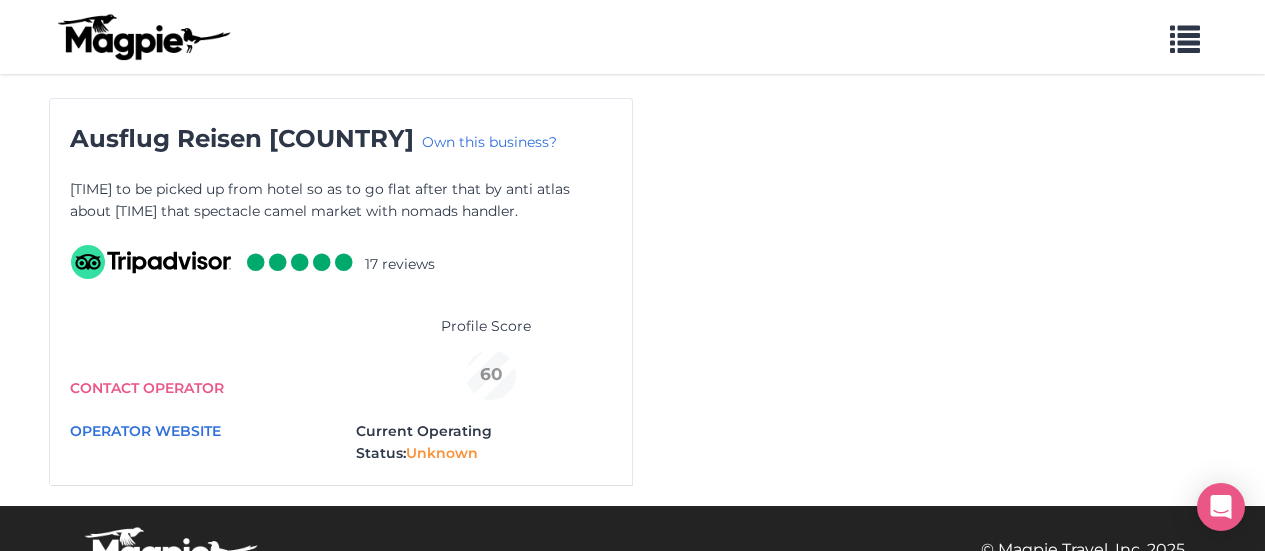 scroll, scrollTop: 37, scrollLeft: 0, axis: vertical 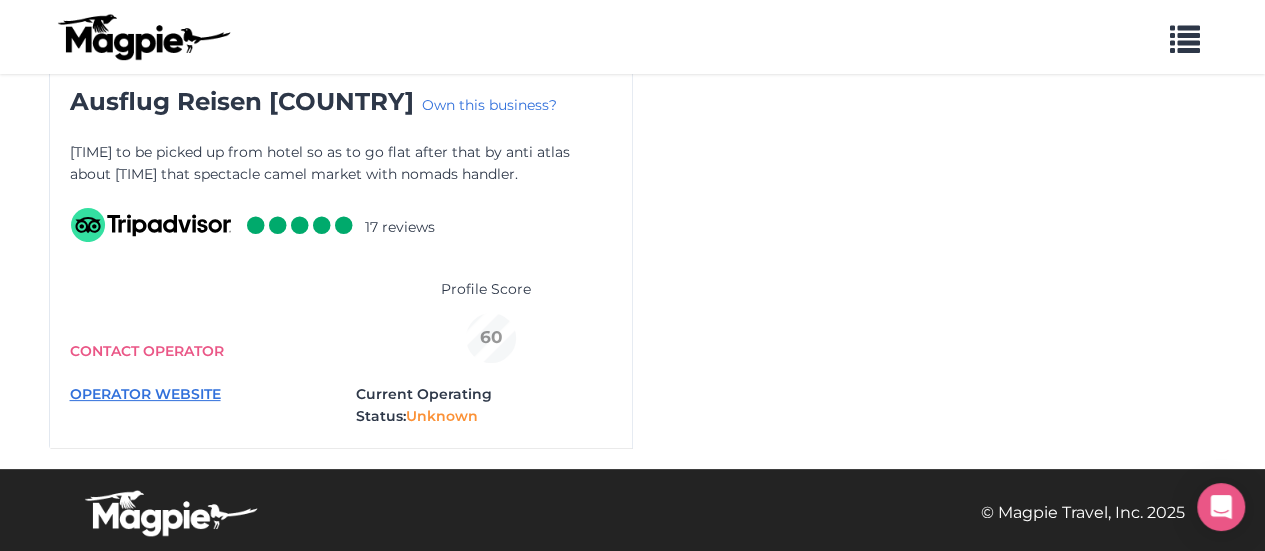 click on "OPERATOR WEBSITE" at bounding box center [145, 394] 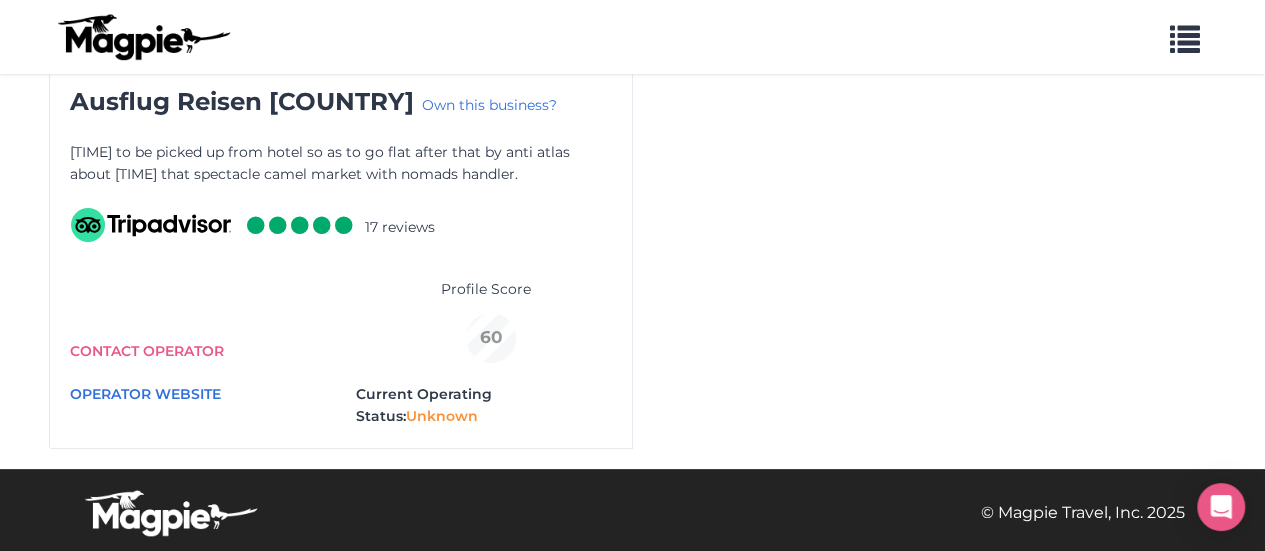 scroll, scrollTop: 0, scrollLeft: 0, axis: both 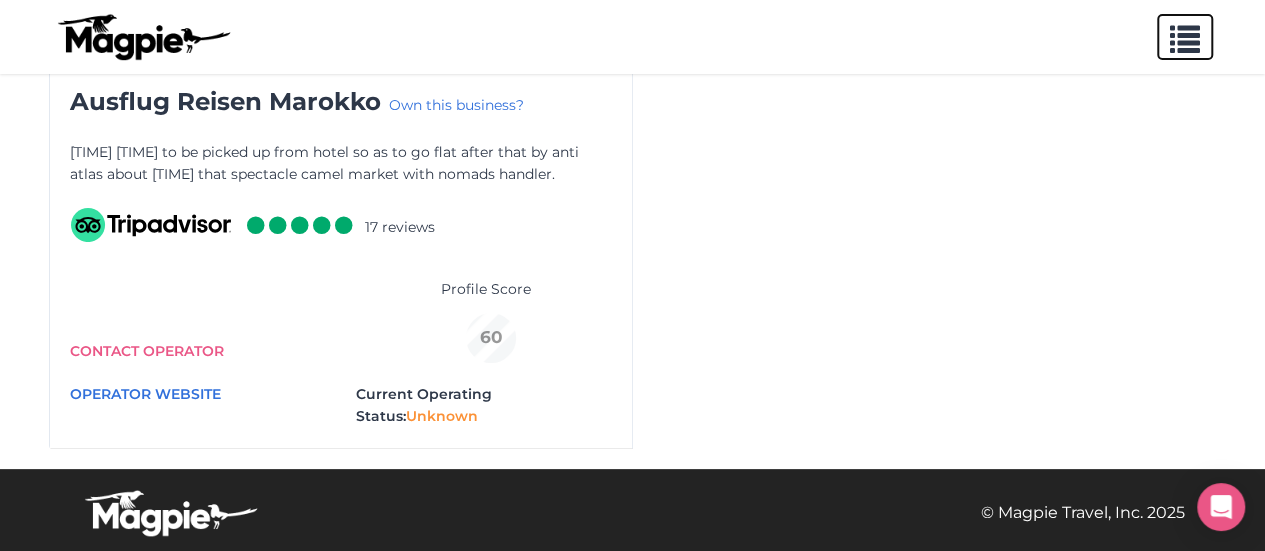click at bounding box center [1185, 35] 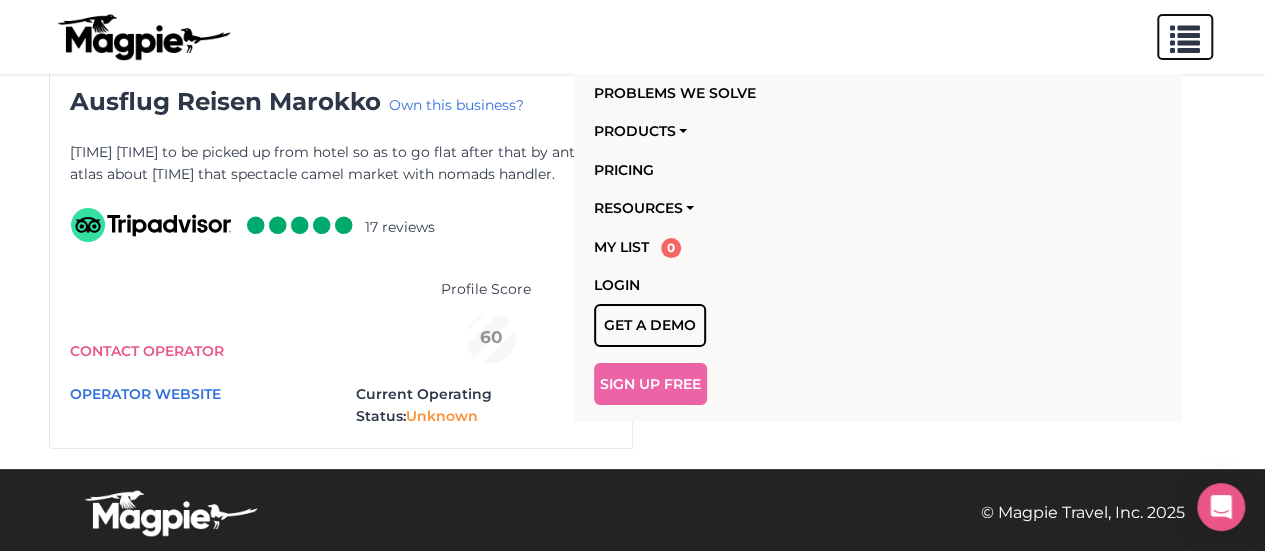 scroll, scrollTop: 0, scrollLeft: 0, axis: both 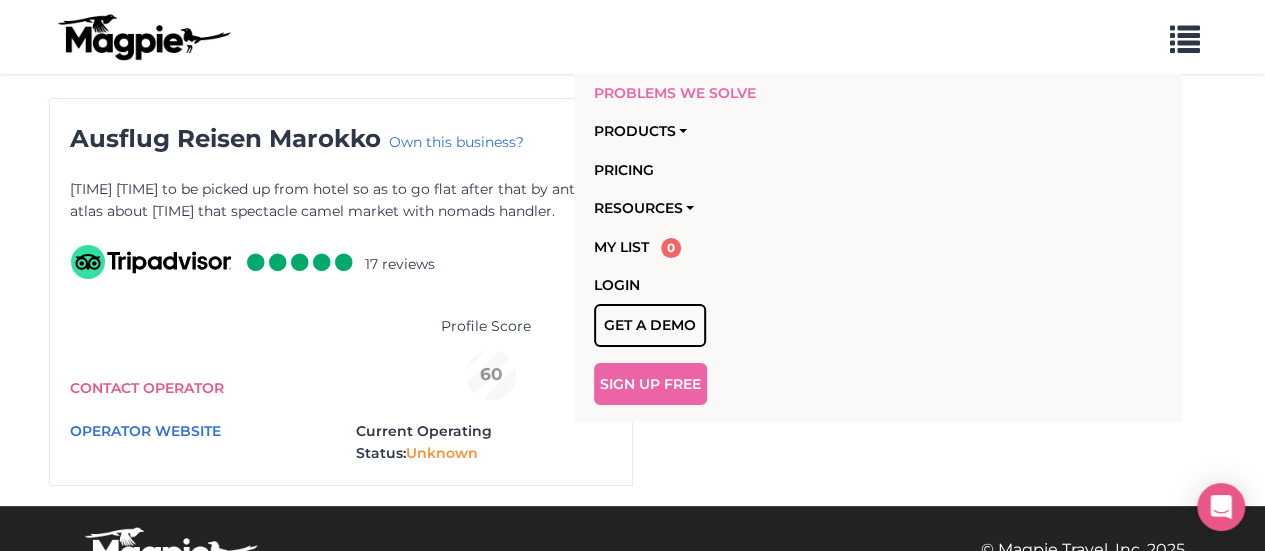 click on "Problems we solve" at bounding box center (837, 93) 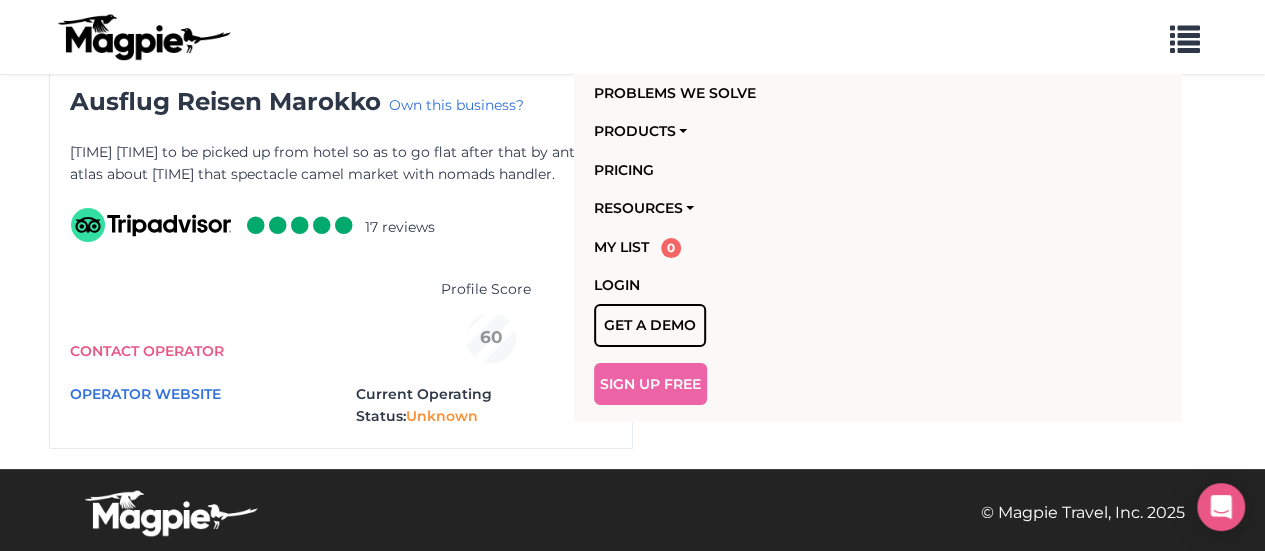 scroll, scrollTop: 0, scrollLeft: 0, axis: both 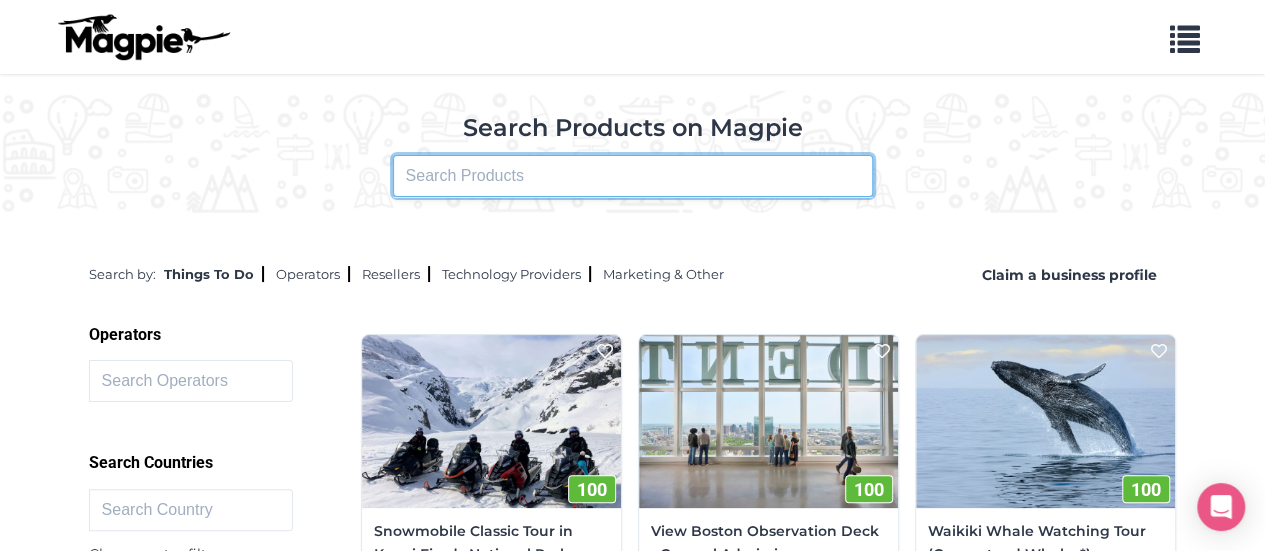 click at bounding box center (633, 176) 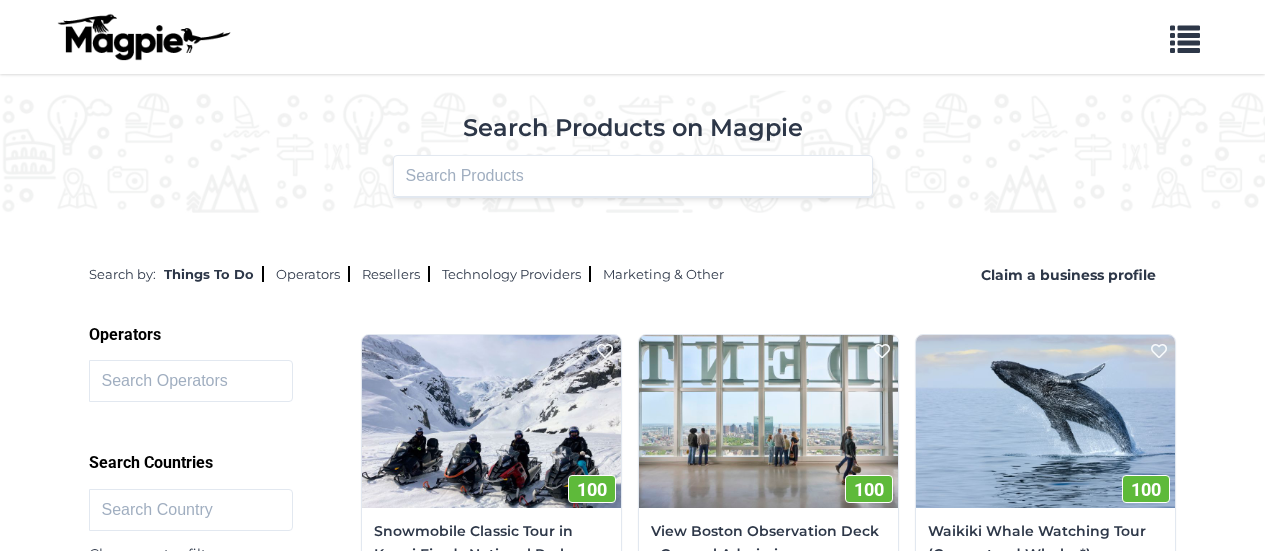 scroll, scrollTop: 0, scrollLeft: 0, axis: both 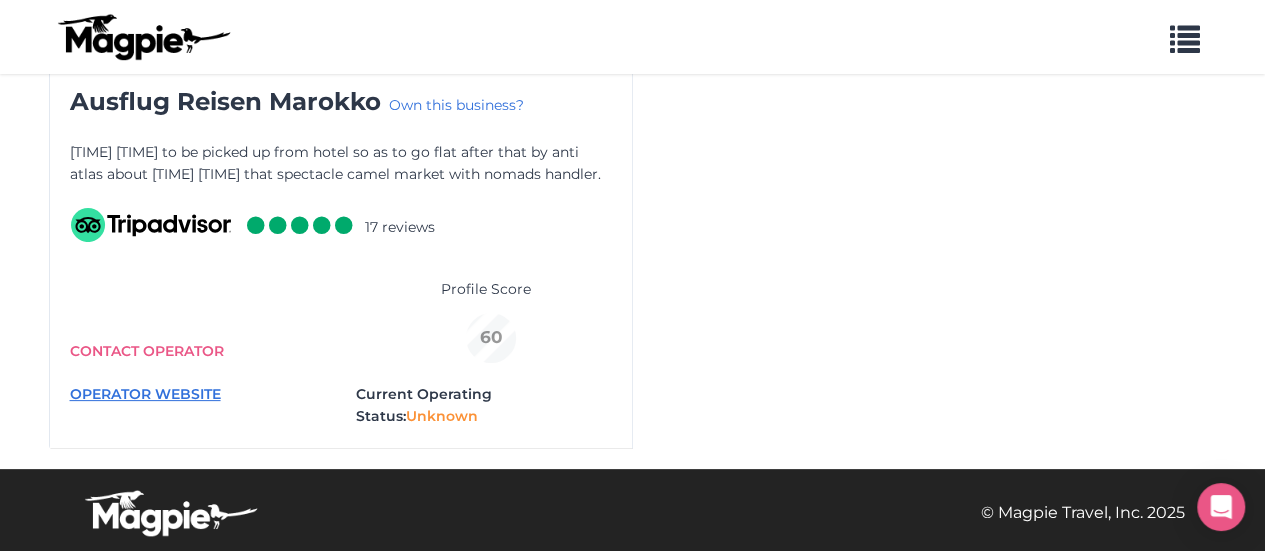 click on "OPERATOR WEBSITE" at bounding box center [145, 394] 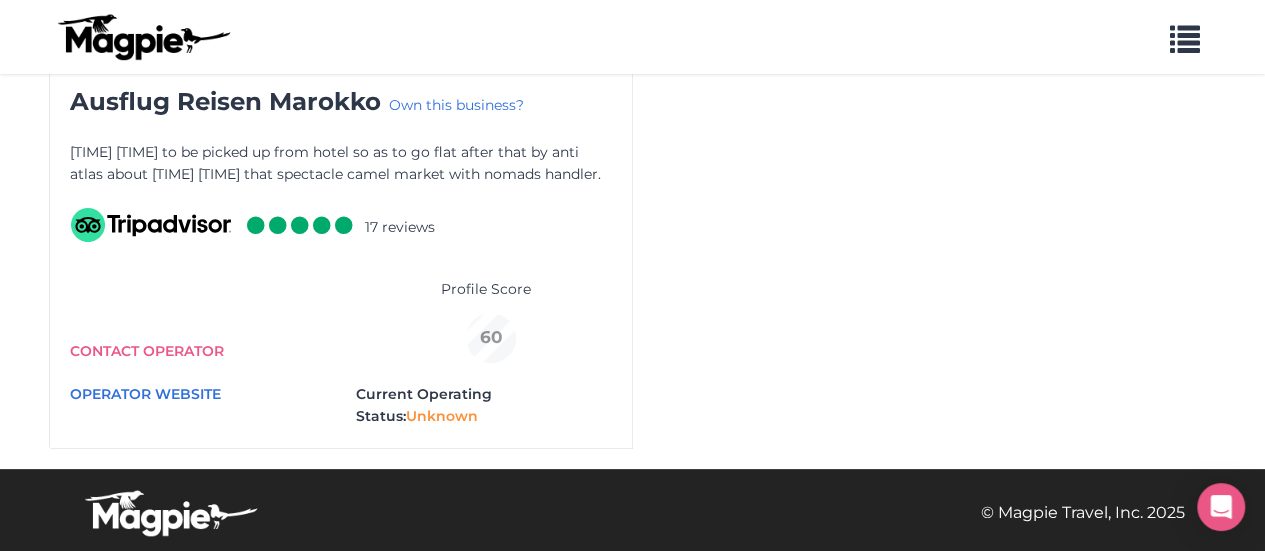 click at bounding box center (344, 225) 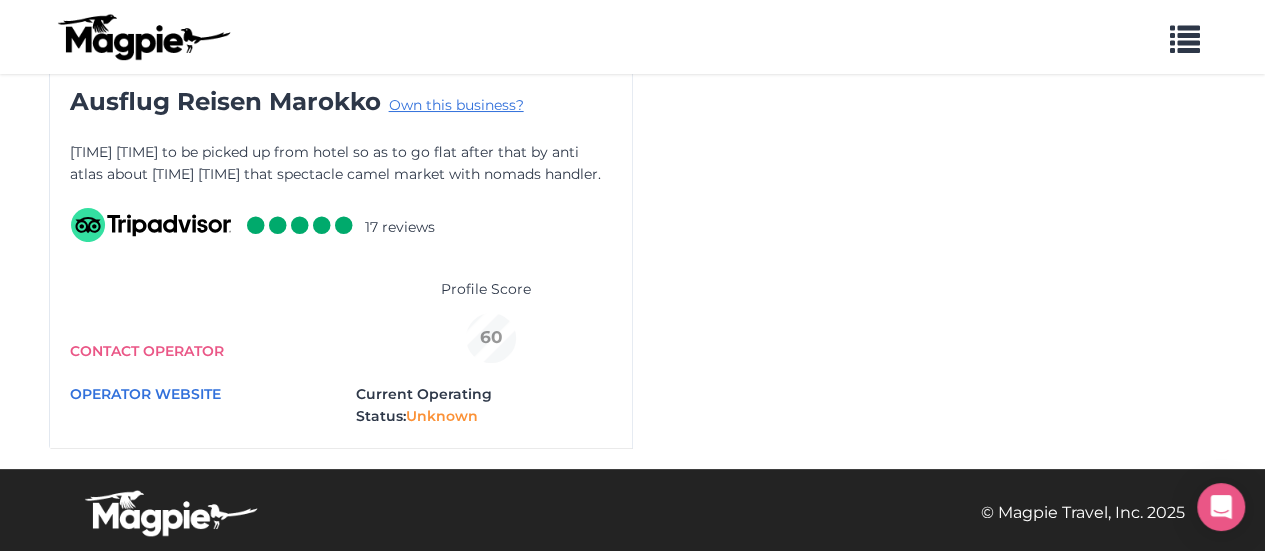 click on "Own this business?" at bounding box center (456, 105) 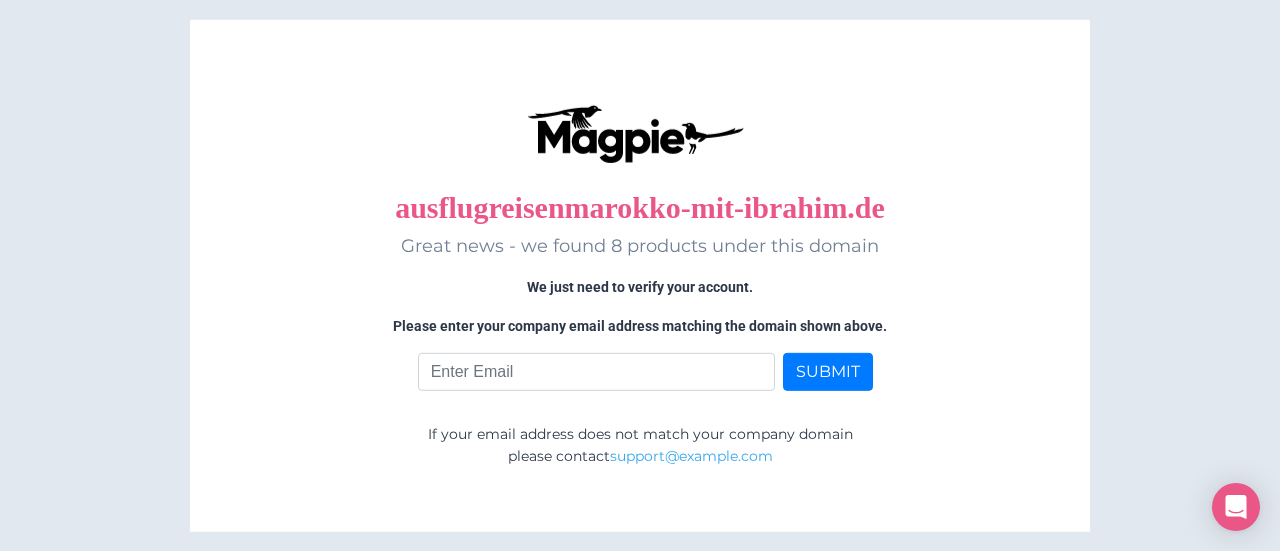 scroll, scrollTop: 0, scrollLeft: 0, axis: both 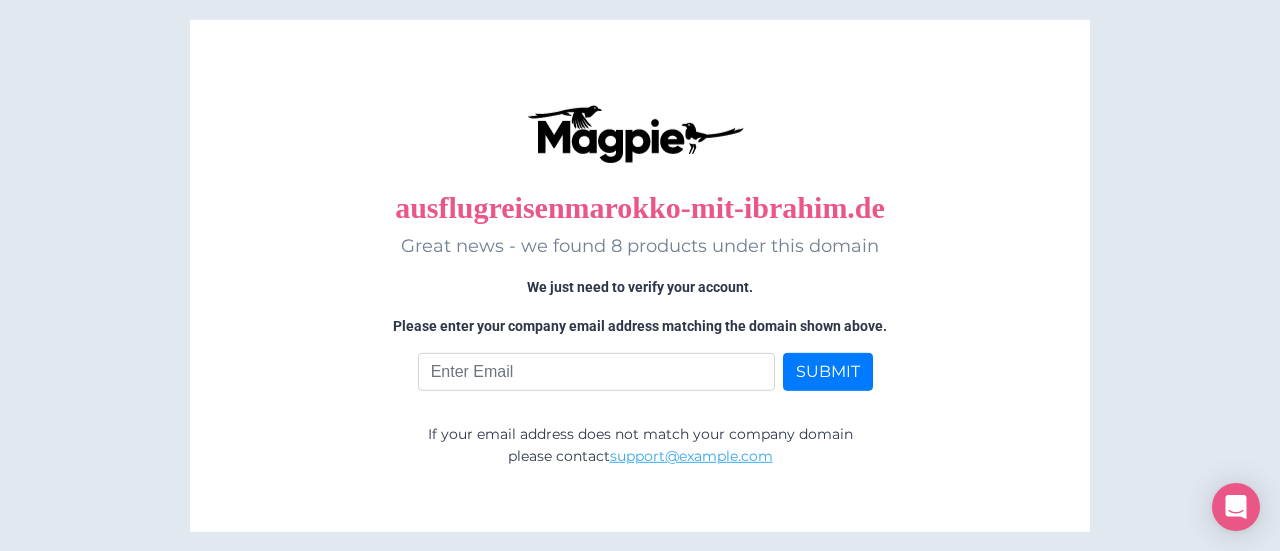 click on "support@magpie.travel" at bounding box center (691, 456) 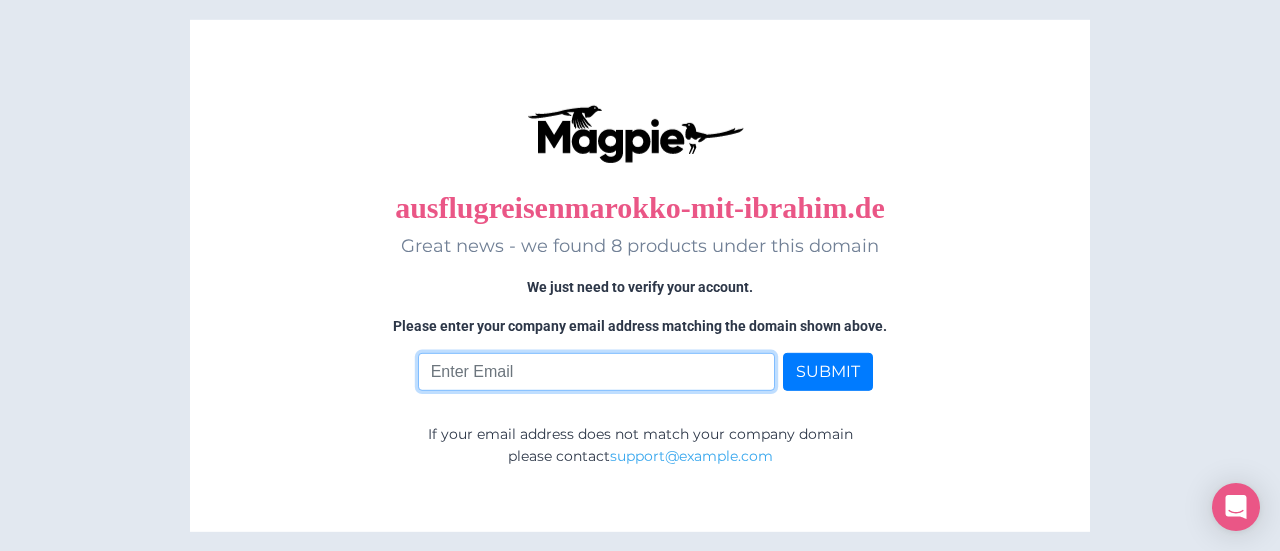 click at bounding box center [597, 372] 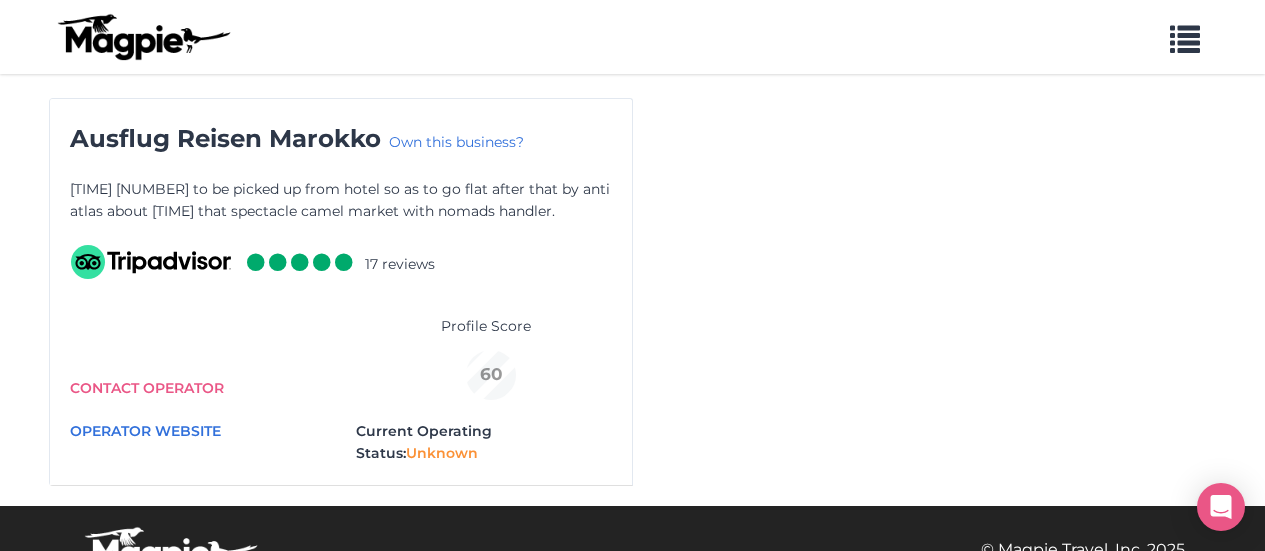 scroll, scrollTop: 37, scrollLeft: 0, axis: vertical 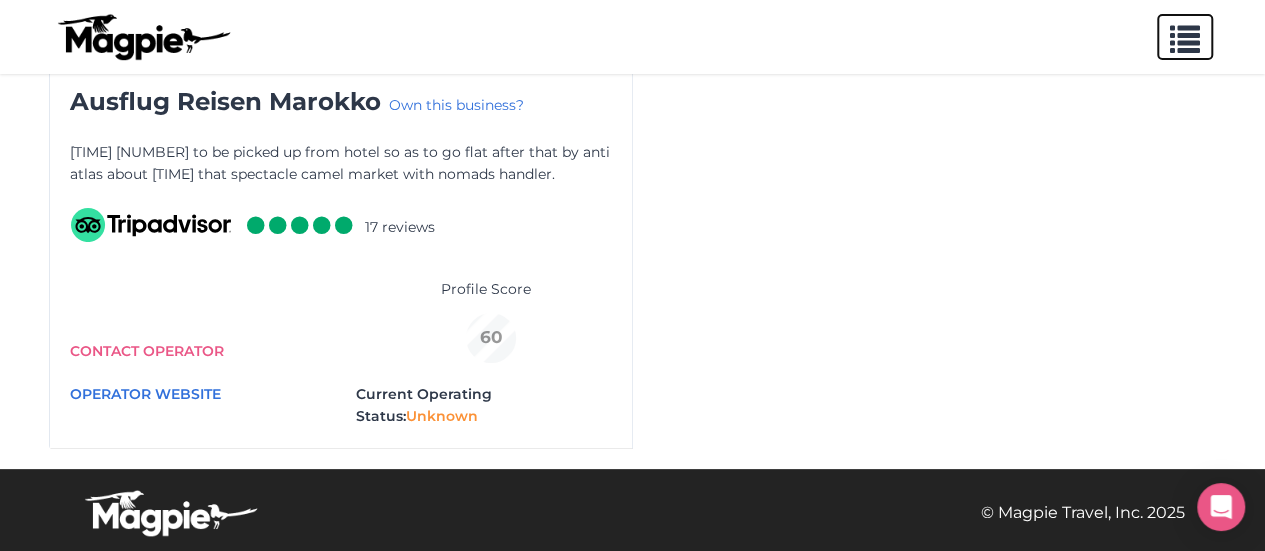click at bounding box center [1185, 35] 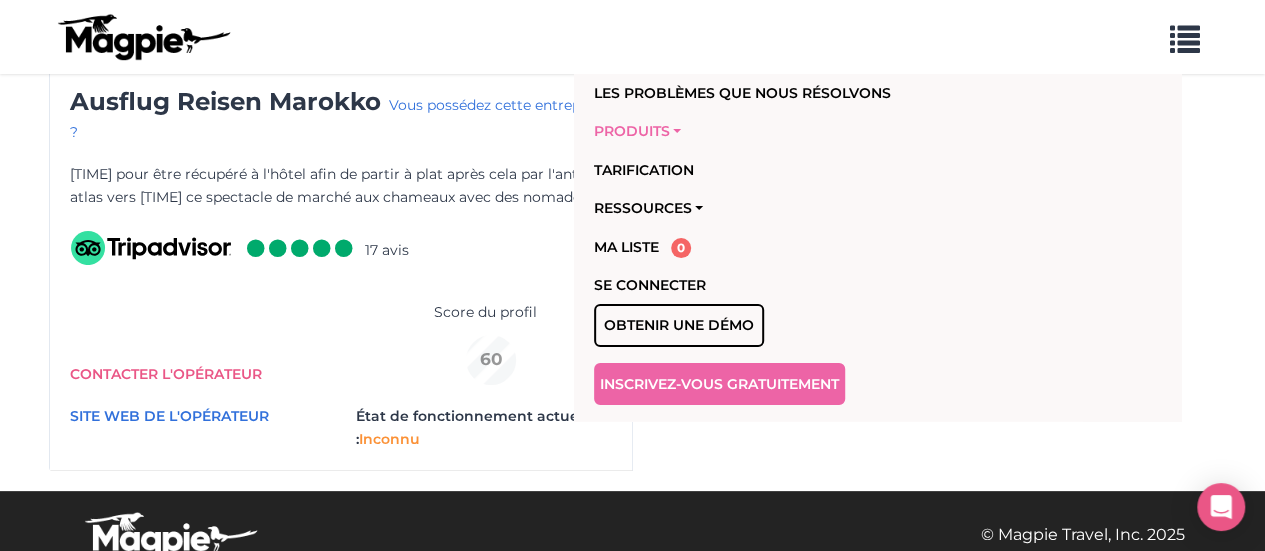 click on "Produits" at bounding box center [632, 131] 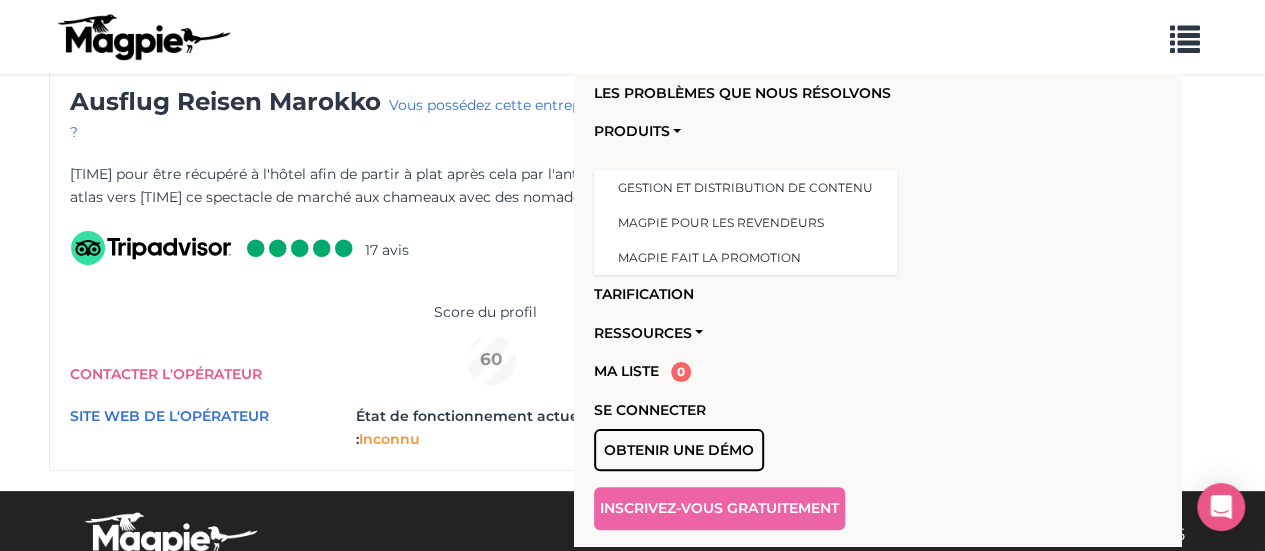 click on "Les problèmes que nous résolvons
Produits
Gestion et distribution de contenu
Magpie pour les revendeurs
Magpie fait la promotion
Tarification
Ressources
Travailler avec des revendeurs
Service client
Notre histoire
Documentation de l'API
Blog
Ma liste
0
Se connecter
Obtenir une démo
Inscrivez-vous gratuitement
Ausflug Reisen Marokko
Vous possédez cette entreprise ?
6h00 pour être récupéré à l'hôtel afin de partir à plat après cela par l'anti atlas vers 8h30 ce spectacle de marché aux chameaux avec des nomades.
6h00 pour être récupéré à l'hôtel afin de partir à plat après cela par l'anti atlas vers 8h30 ce spectacle de marché aux chameaux avec des nomades.
17 avis
CONTACTER L'OPÉRATEUR
Score du profil
60
SITE WEB DE L'OPÉRATEUR
Inconnu" at bounding box center (632, 269) 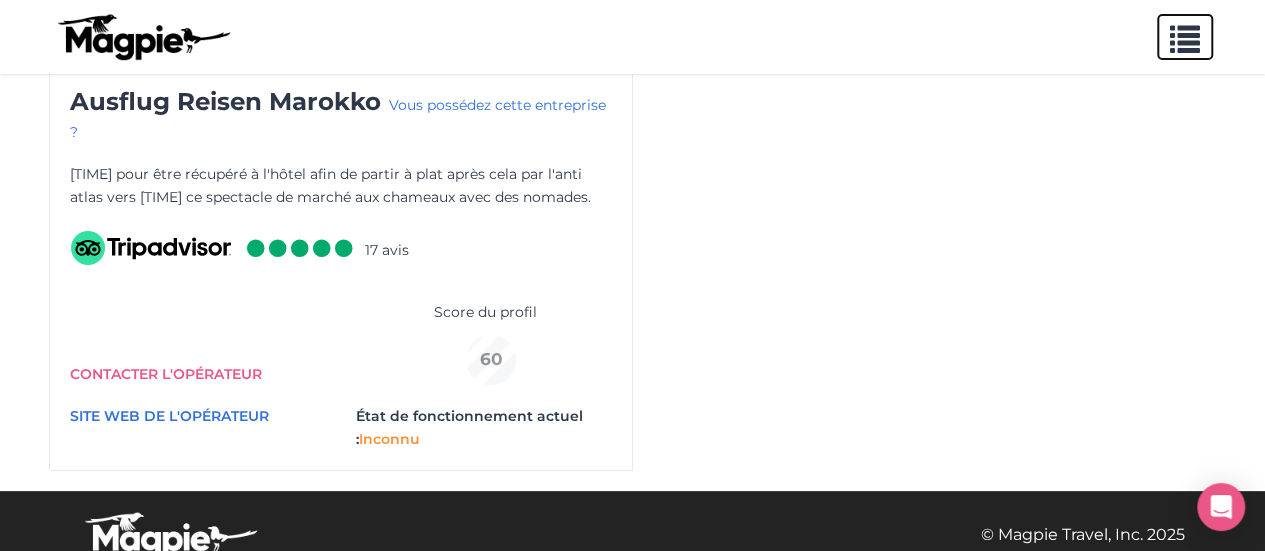 click at bounding box center [1185, 35] 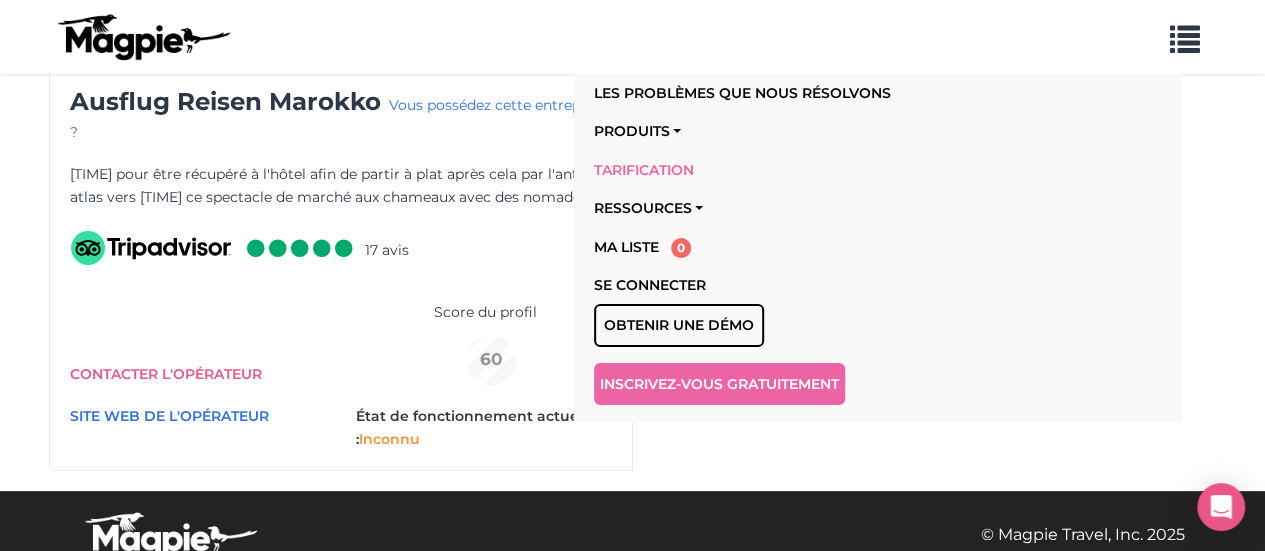 click on "Tarification" at bounding box center [644, 170] 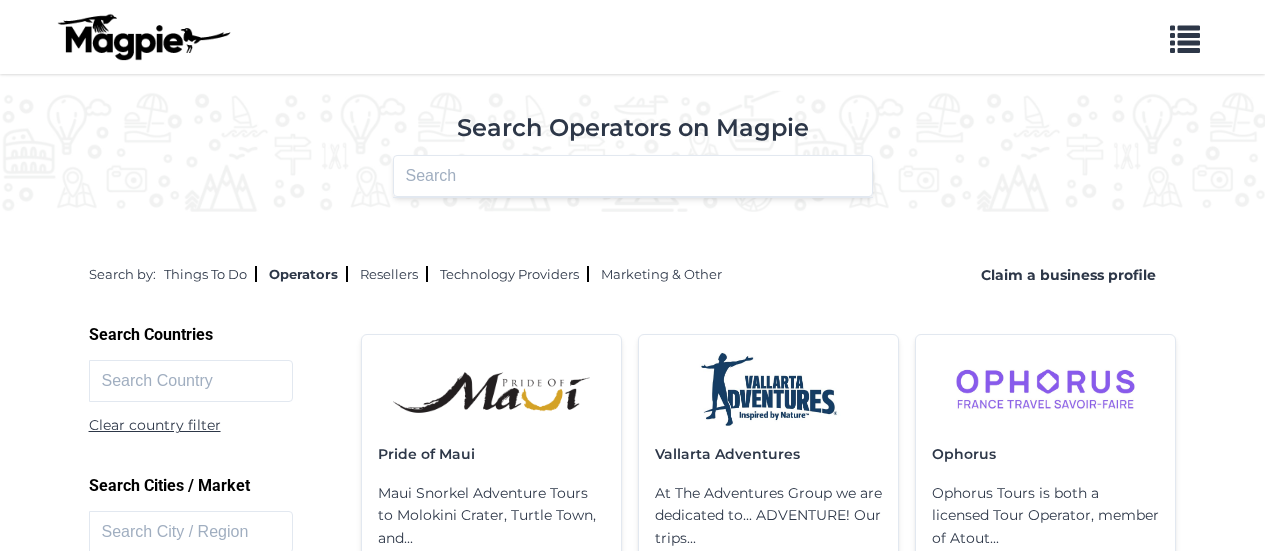 scroll, scrollTop: 0, scrollLeft: 0, axis: both 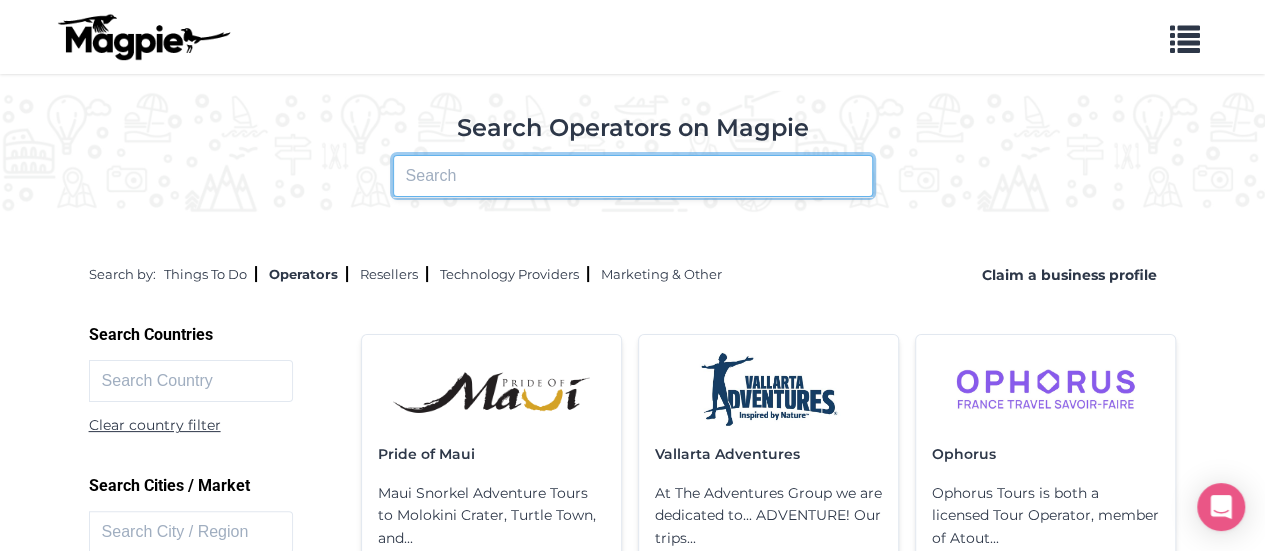 click at bounding box center [633, 176] 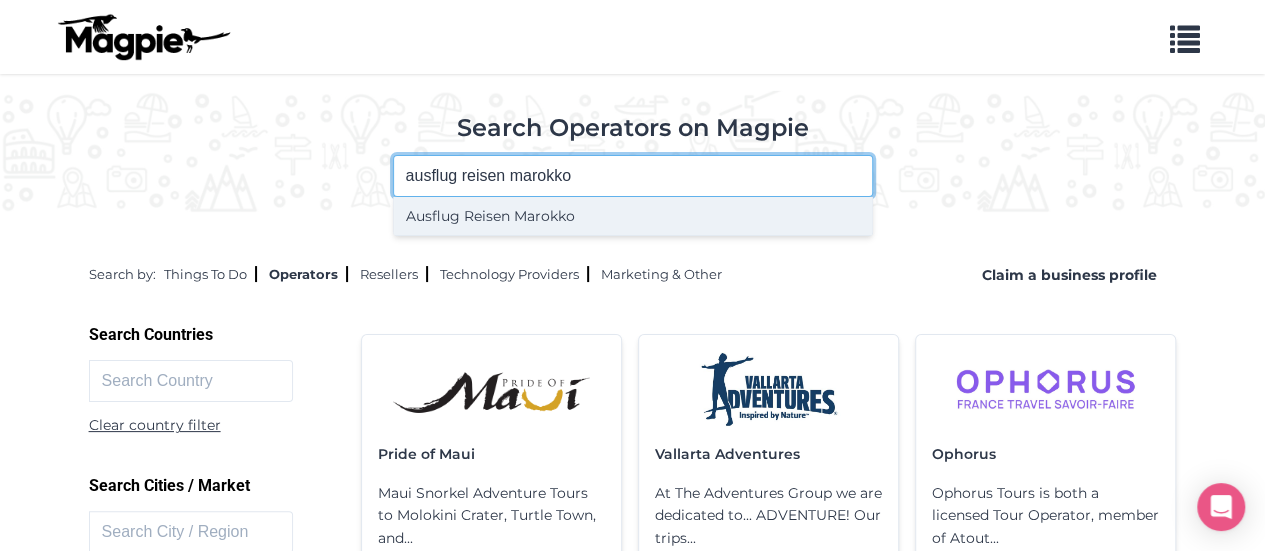 type on "Ausflug Reisen Marokko" 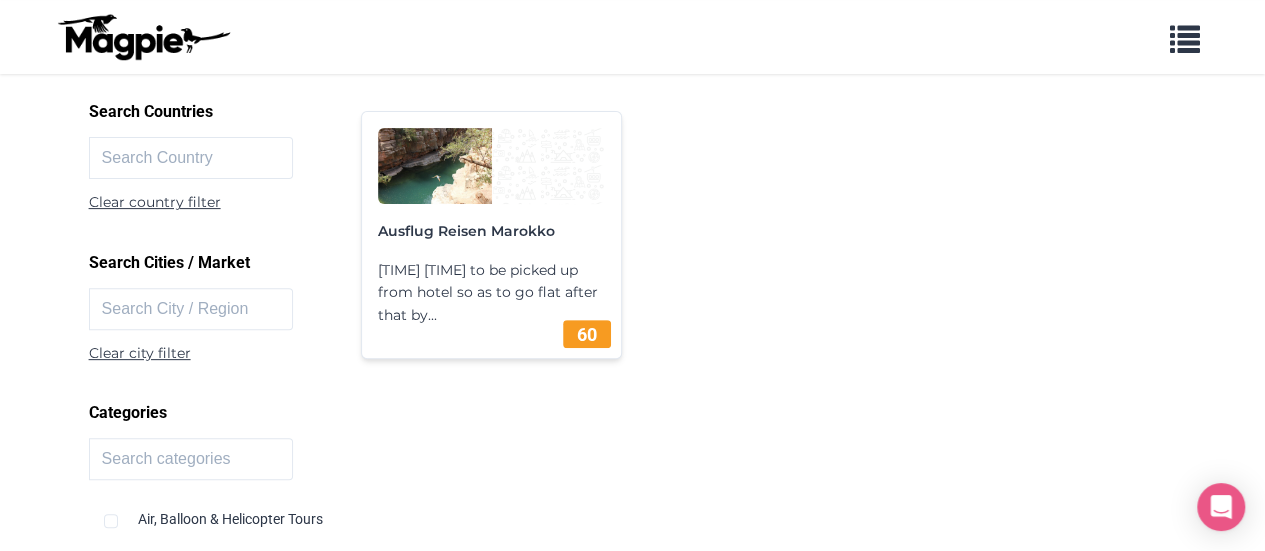 scroll, scrollTop: 224, scrollLeft: 0, axis: vertical 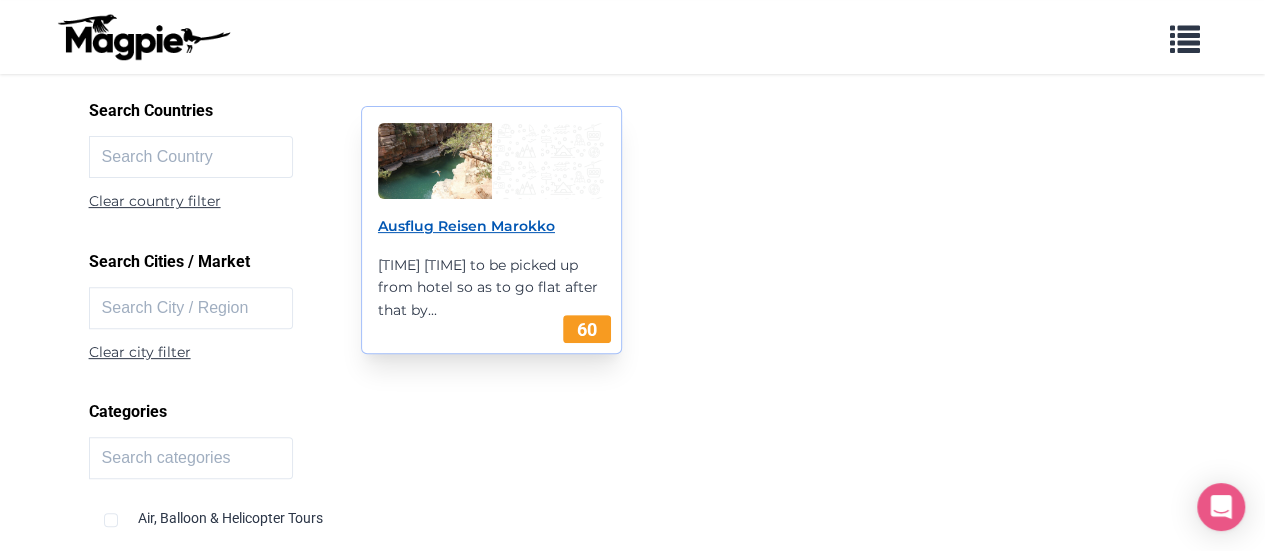 click on "Ausflug Reisen Marokko" at bounding box center (466, 226) 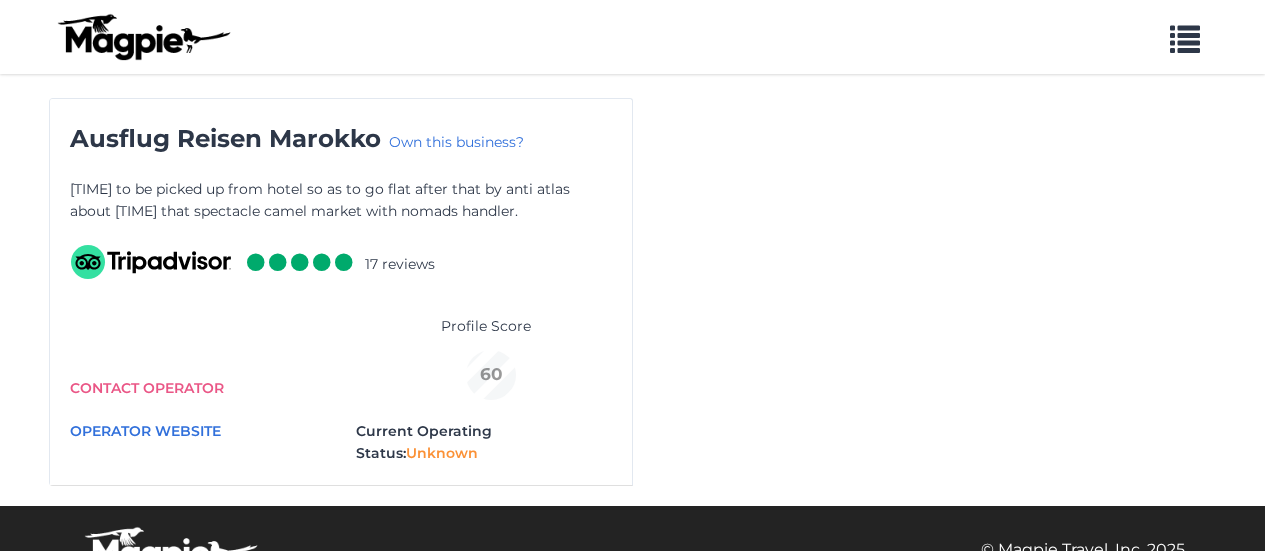 scroll, scrollTop: 0, scrollLeft: 0, axis: both 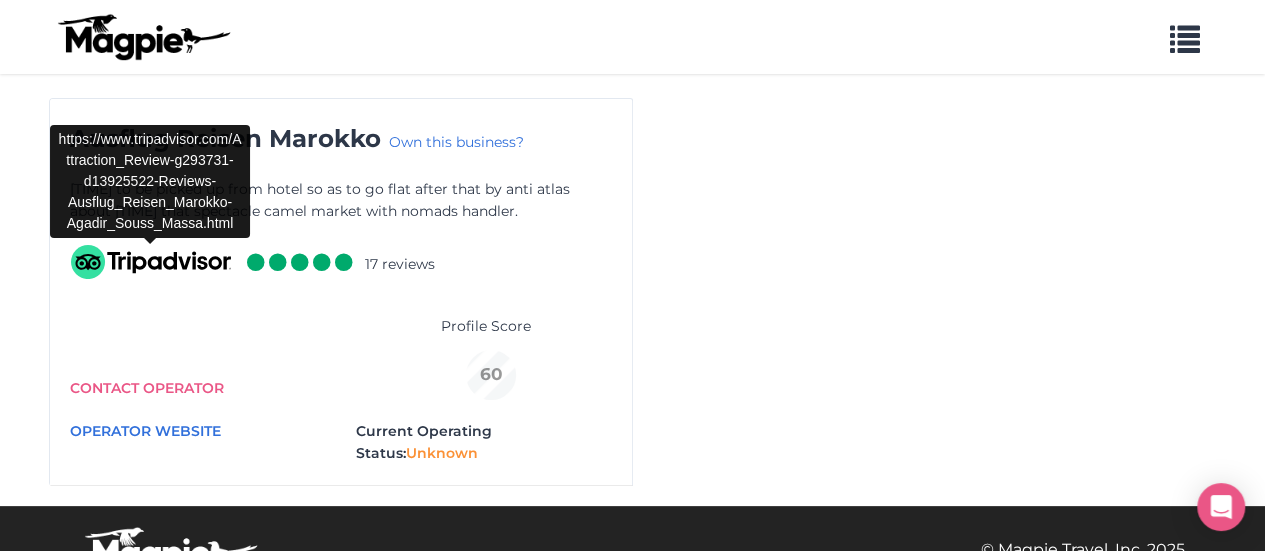 click at bounding box center (151, 262) 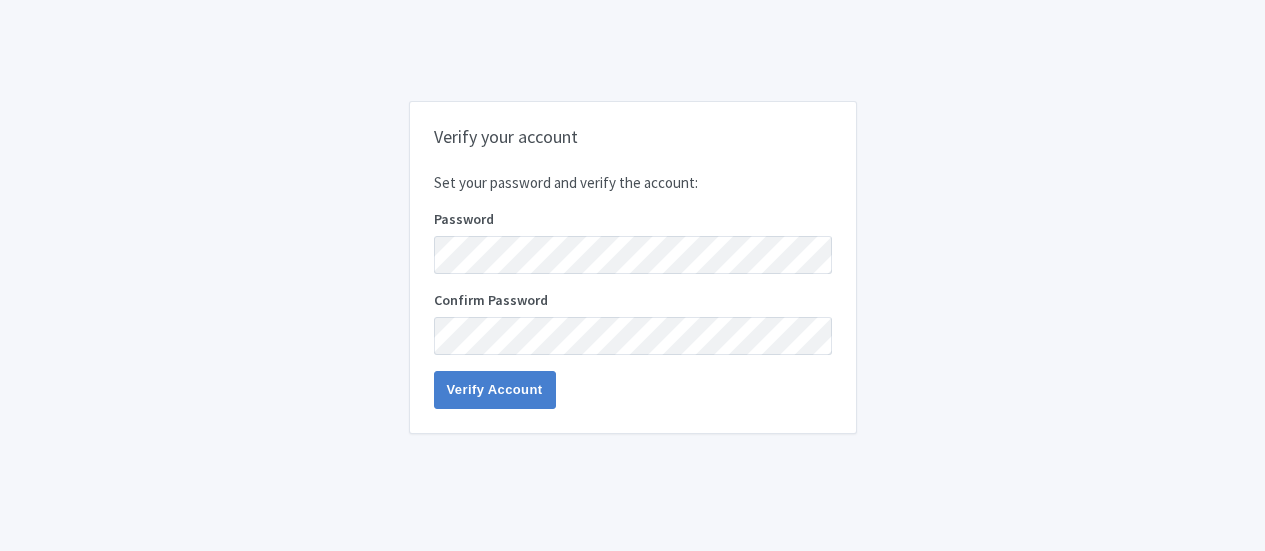 scroll, scrollTop: 0, scrollLeft: 0, axis: both 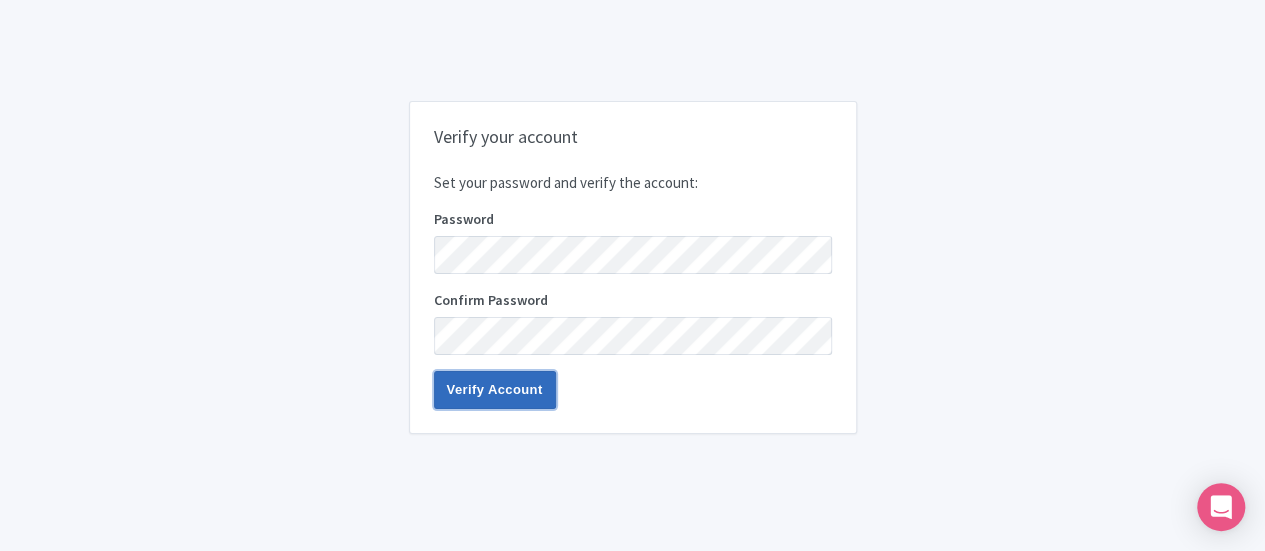 click on "Verify Account" at bounding box center (495, 390) 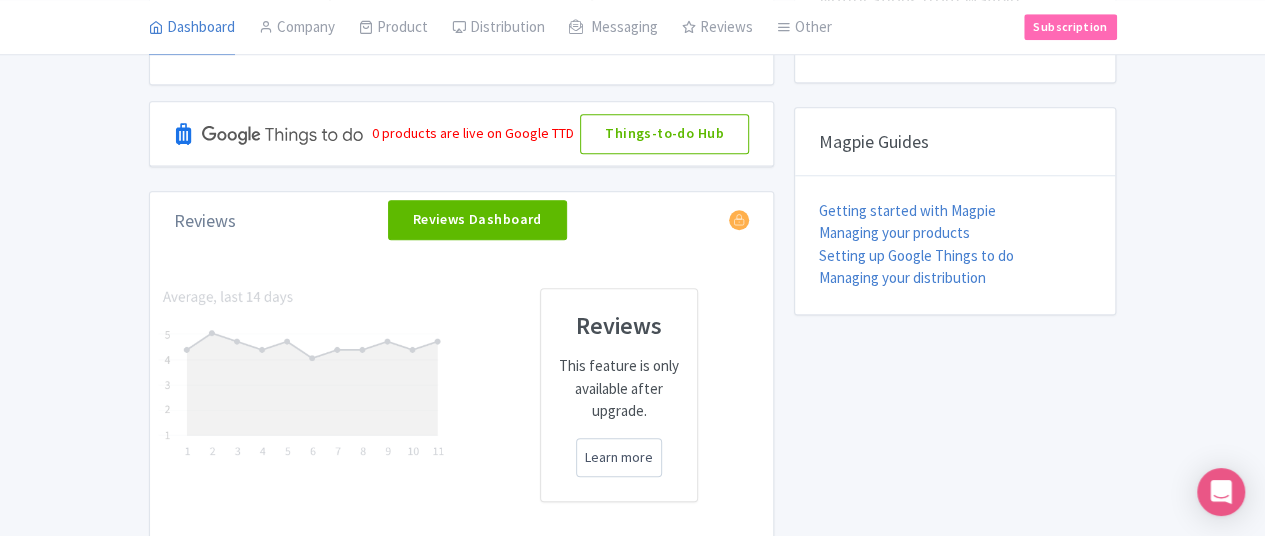 scroll, scrollTop: 856, scrollLeft: 0, axis: vertical 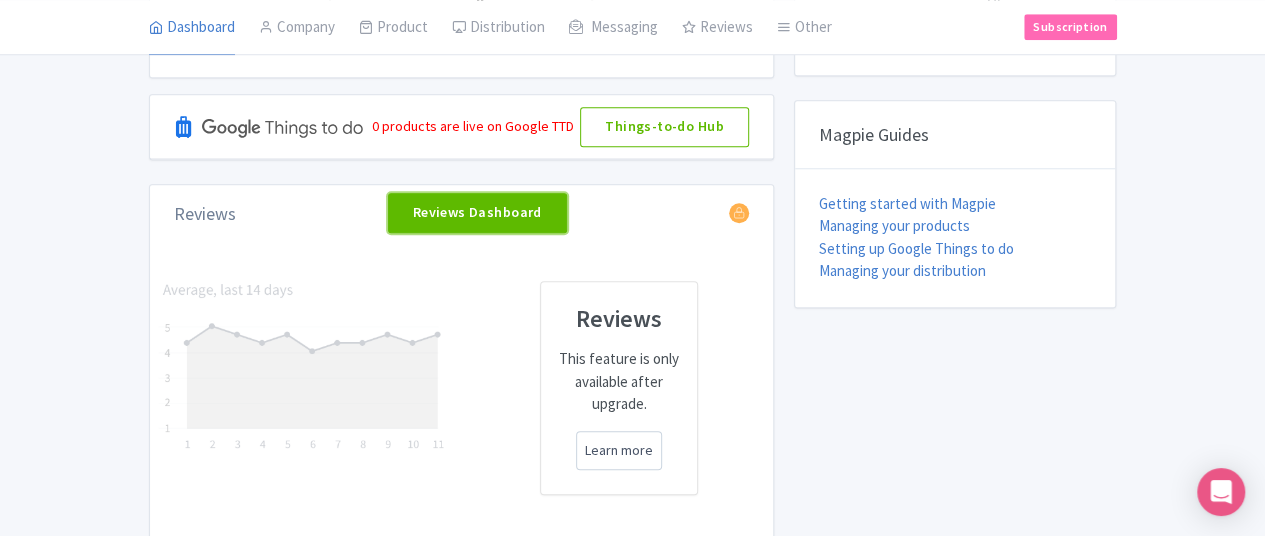click on "Reviews Dashboard" at bounding box center (477, 213) 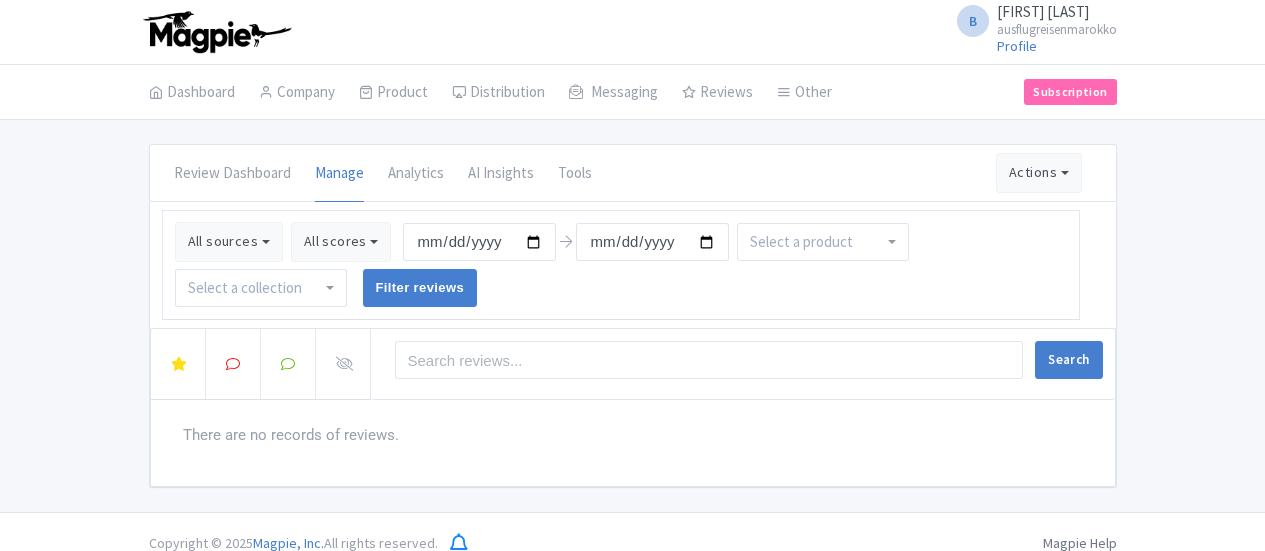 scroll, scrollTop: 0, scrollLeft: 0, axis: both 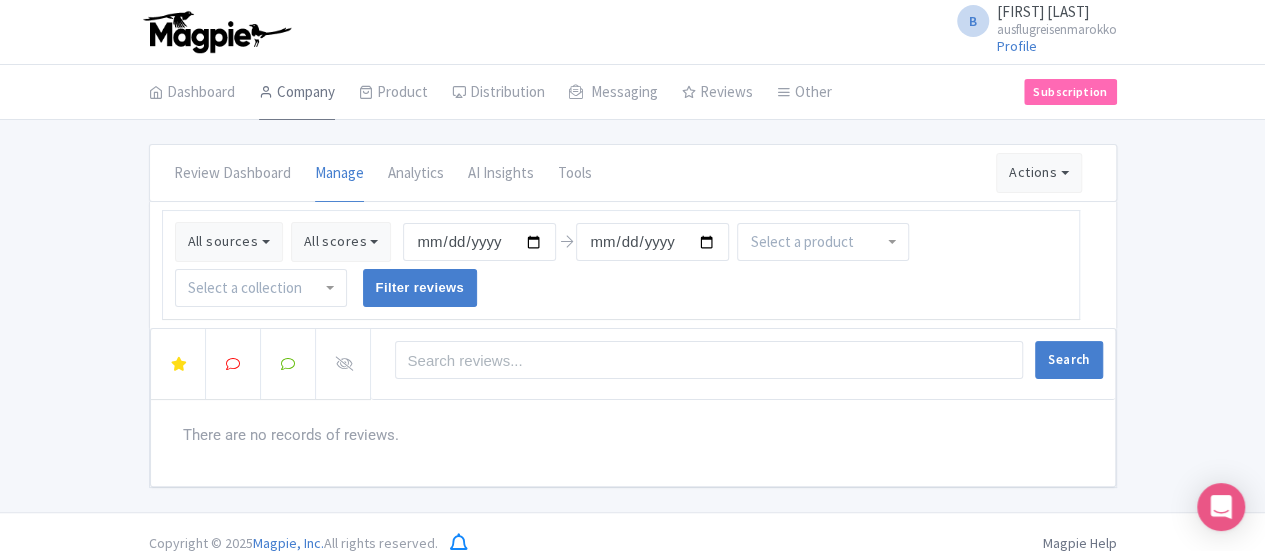 click on "Company" at bounding box center [297, 93] 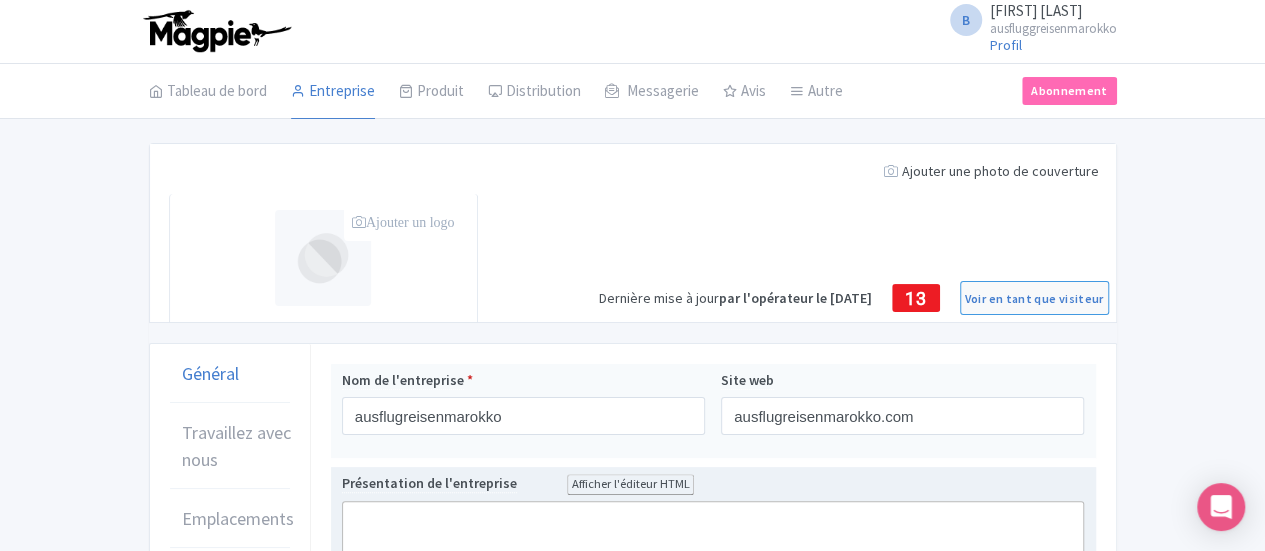 scroll, scrollTop: 0, scrollLeft: 0, axis: both 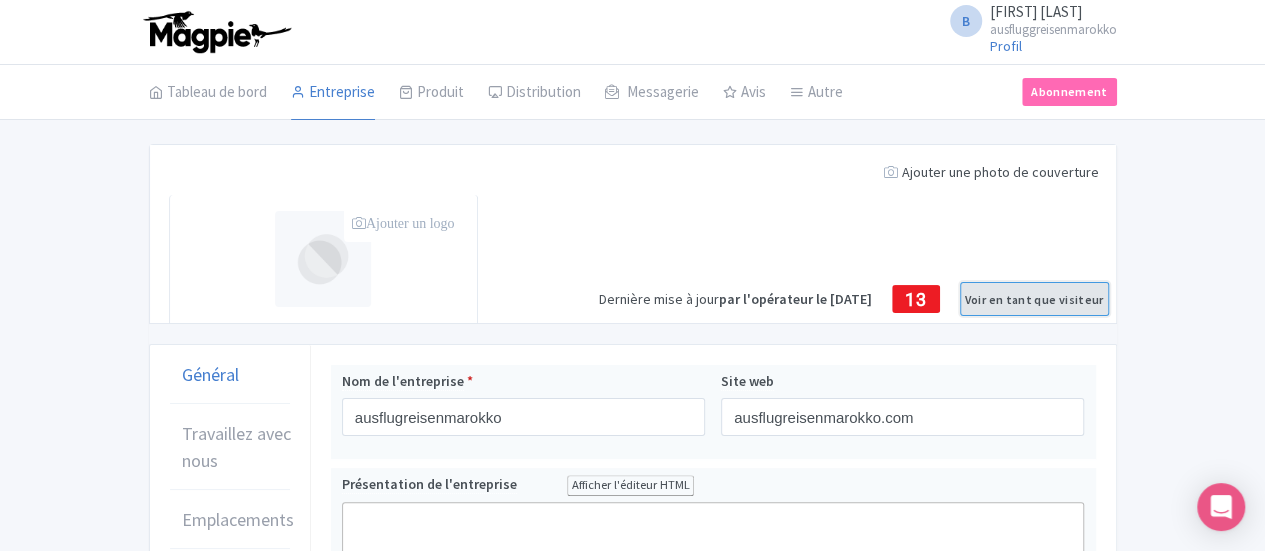 click on "Voir en tant que visiteur" at bounding box center (1034, 299) 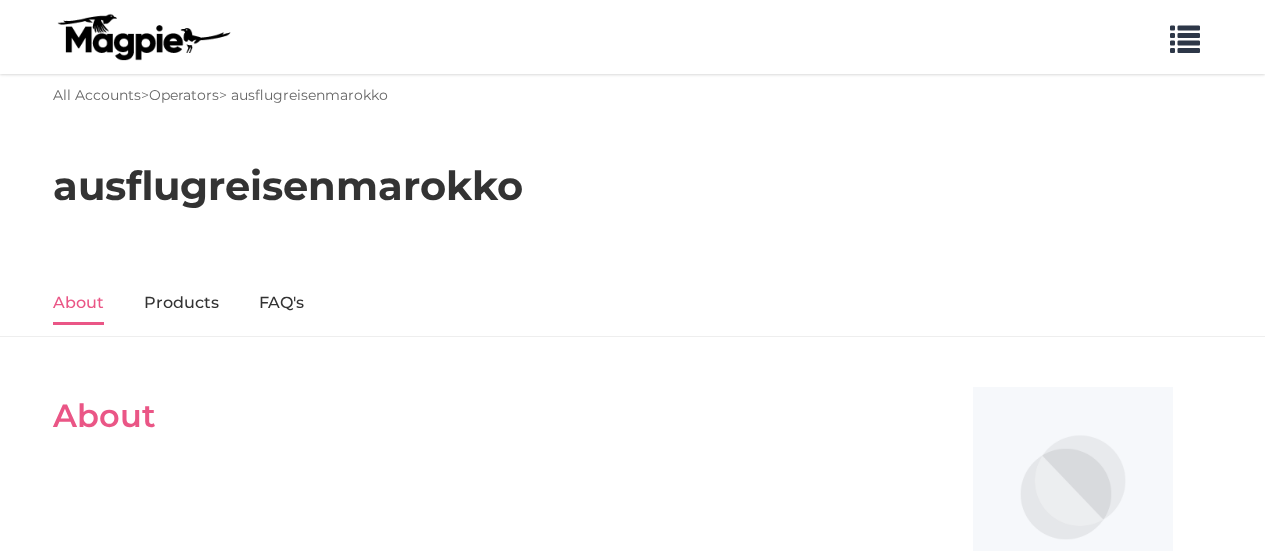 scroll, scrollTop: 0, scrollLeft: 0, axis: both 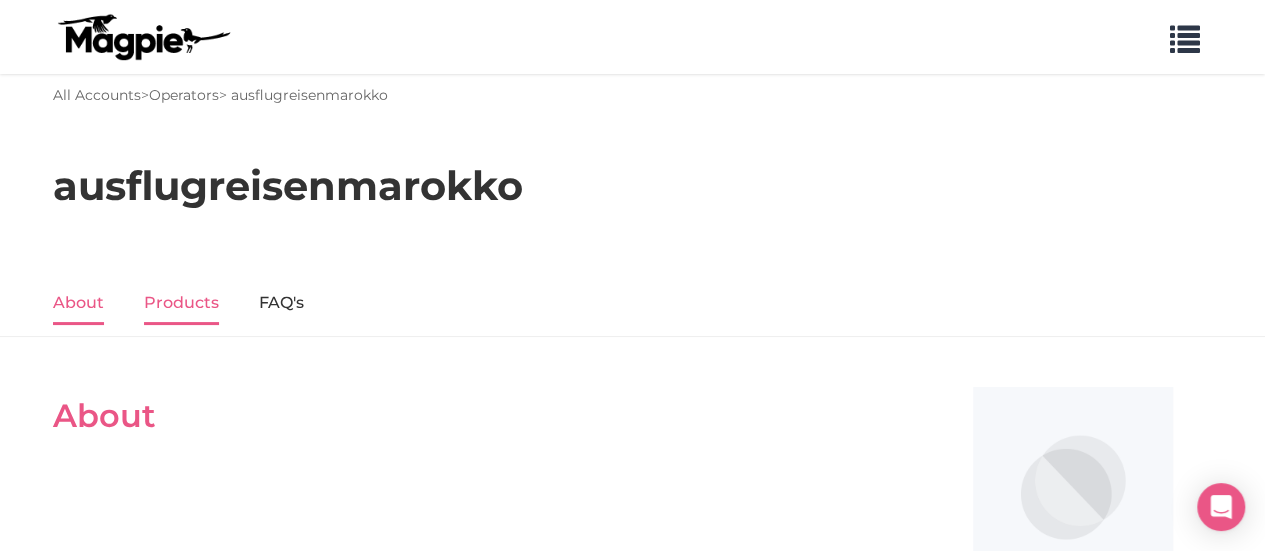 click on "Products" at bounding box center [181, 304] 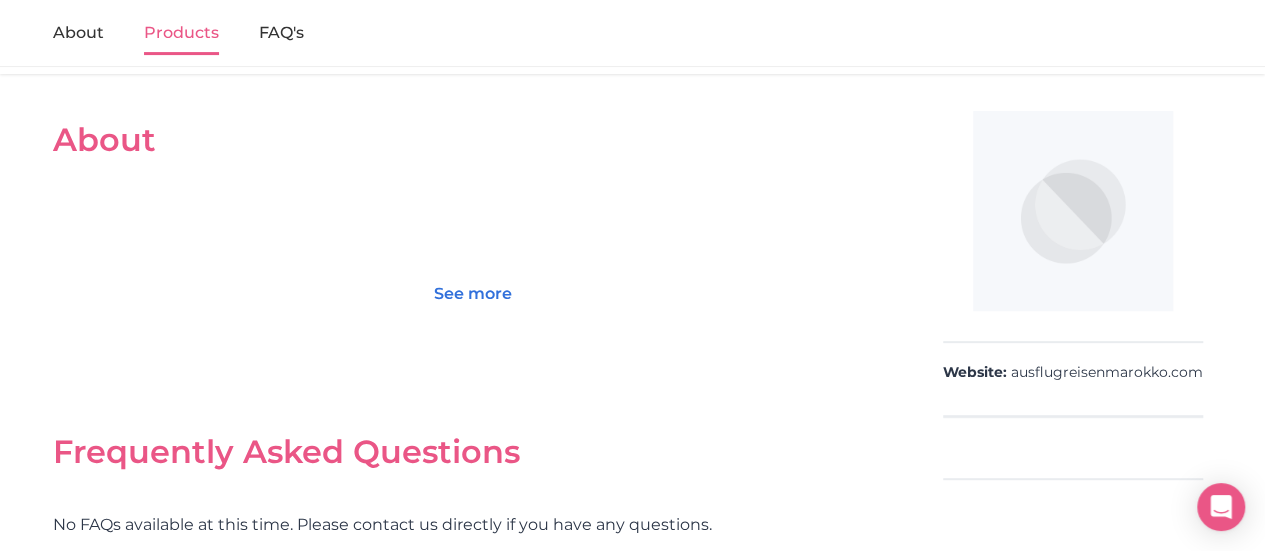 scroll, scrollTop: 263, scrollLeft: 0, axis: vertical 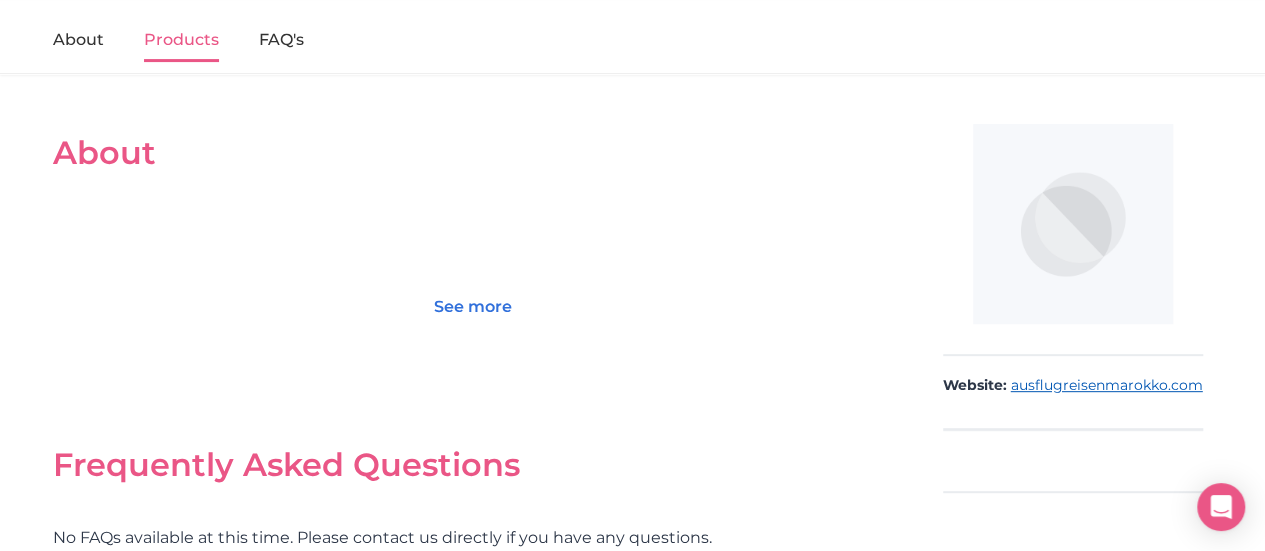 click on "ausflugreisenmarokko.com" at bounding box center (1107, 386) 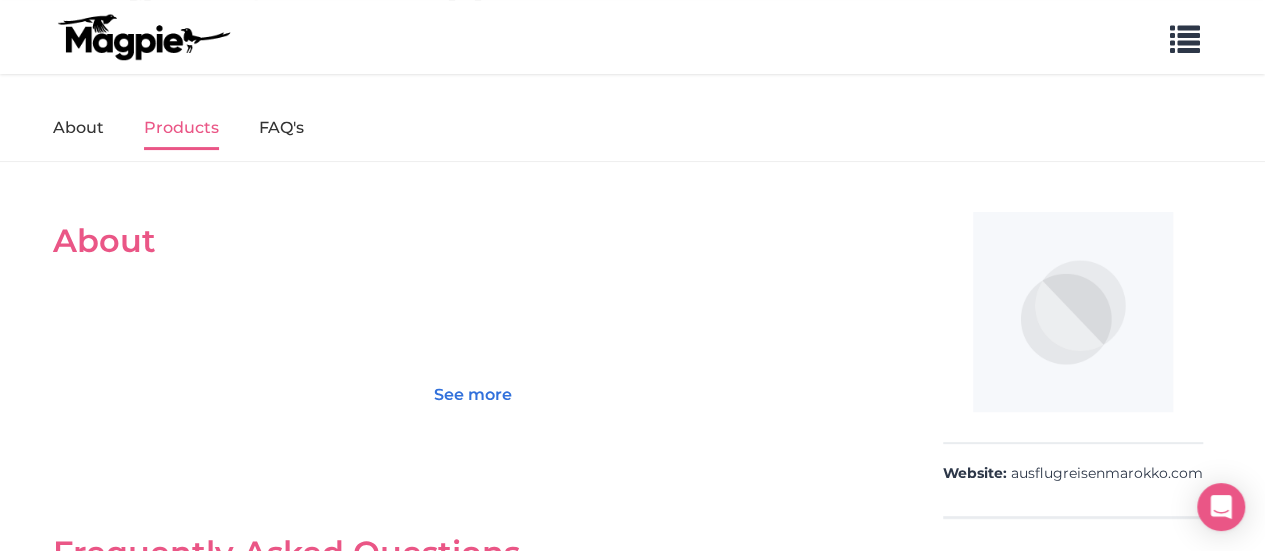 scroll, scrollTop: 174, scrollLeft: 0, axis: vertical 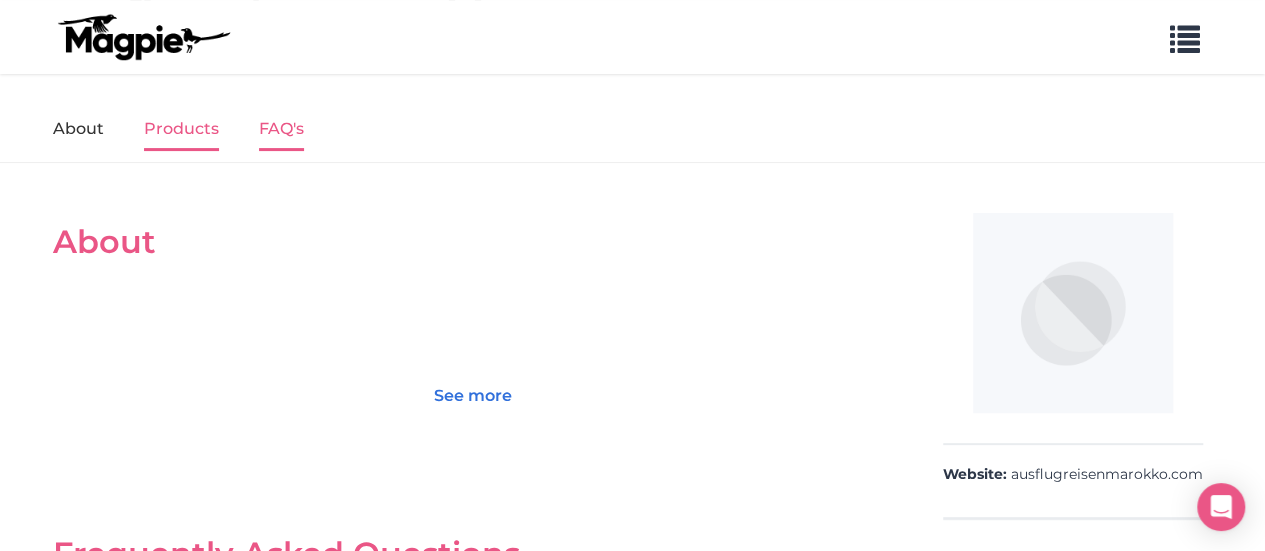 click on "FAQ's" at bounding box center (281, 130) 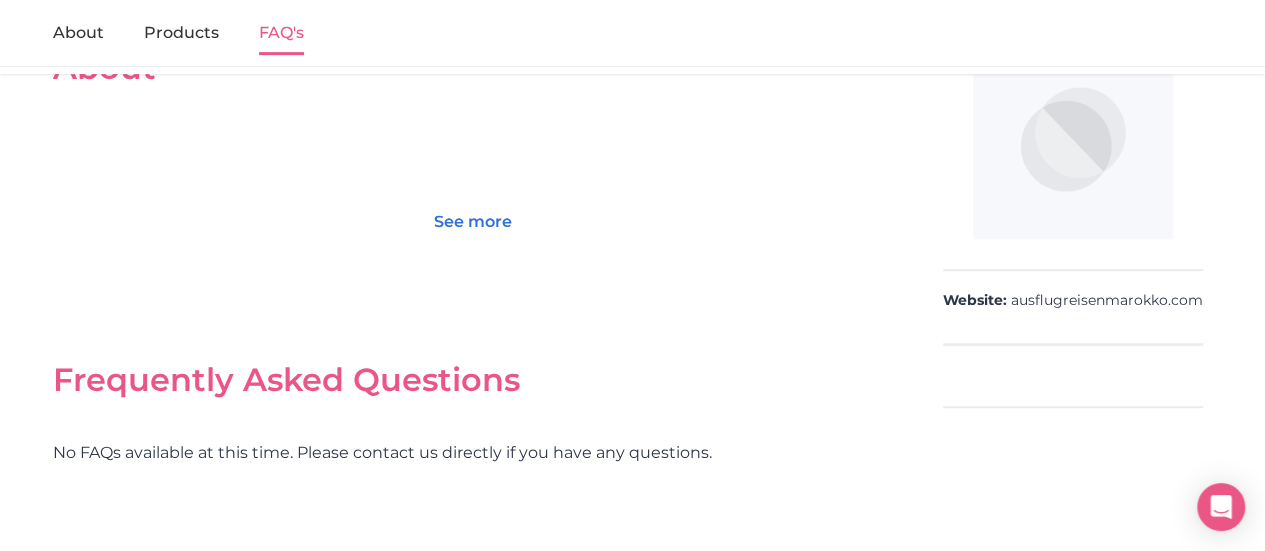scroll, scrollTop: 445, scrollLeft: 0, axis: vertical 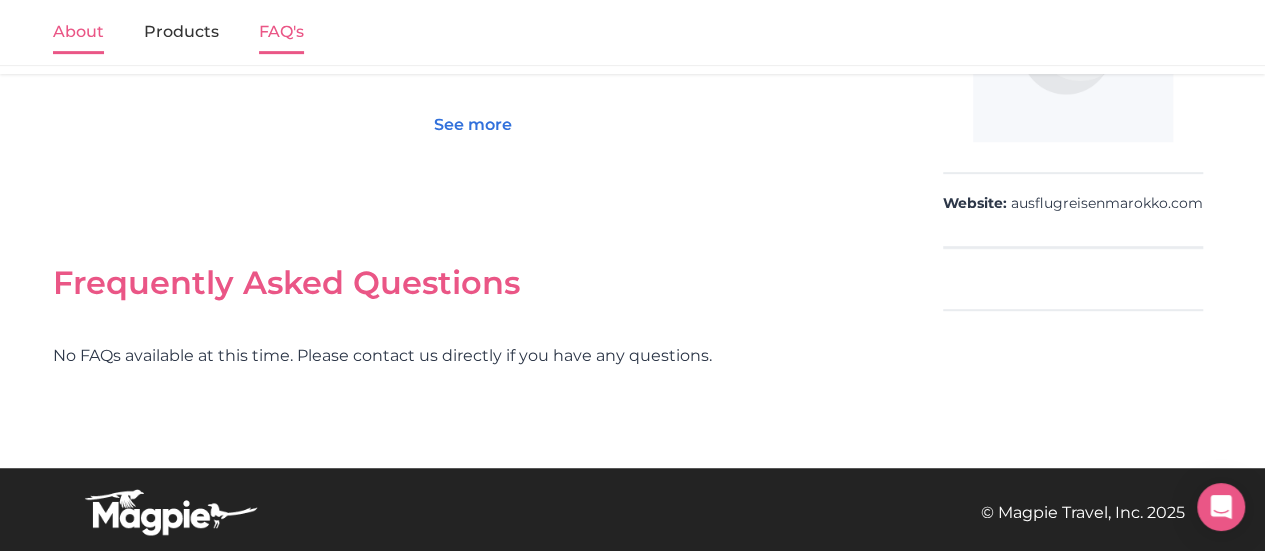 click on "About" at bounding box center [78, 34] 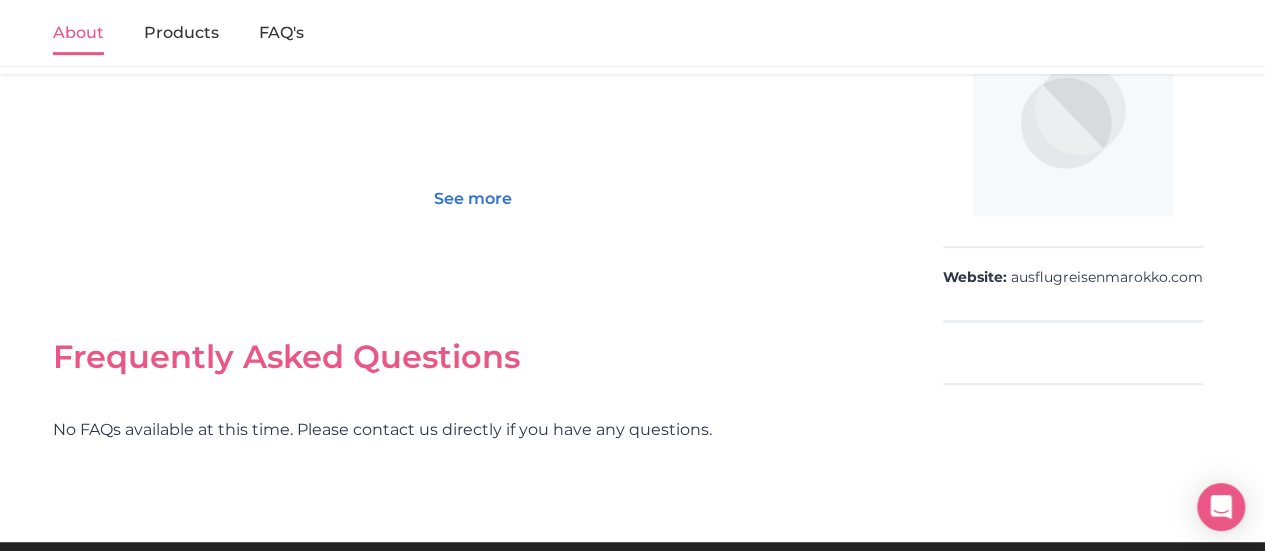 scroll, scrollTop: 306, scrollLeft: 0, axis: vertical 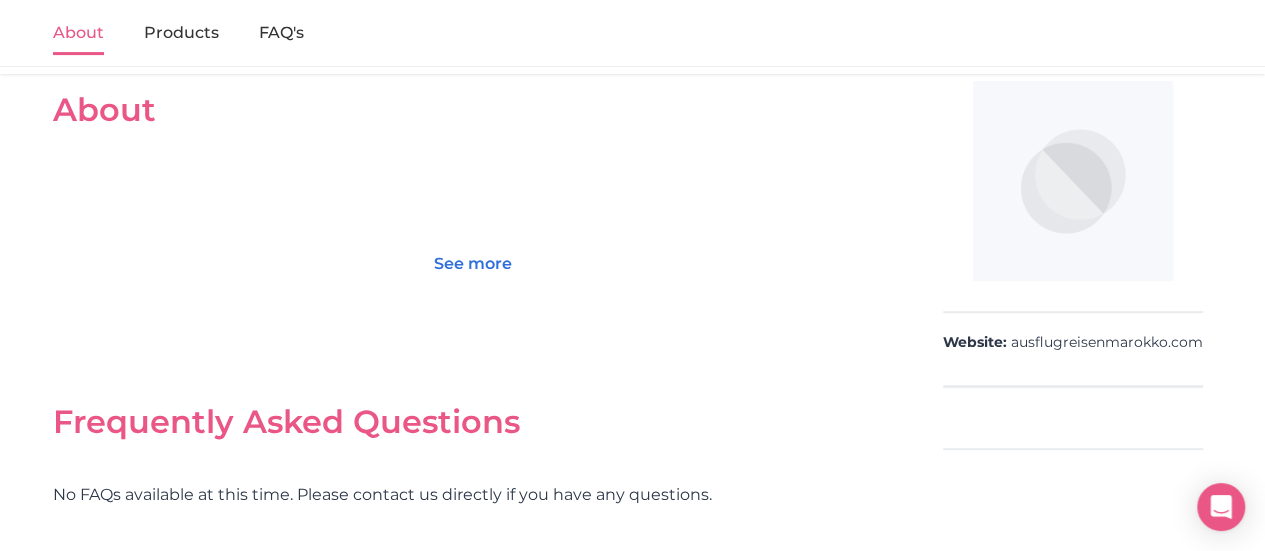 click on "About" at bounding box center (78, 34) 